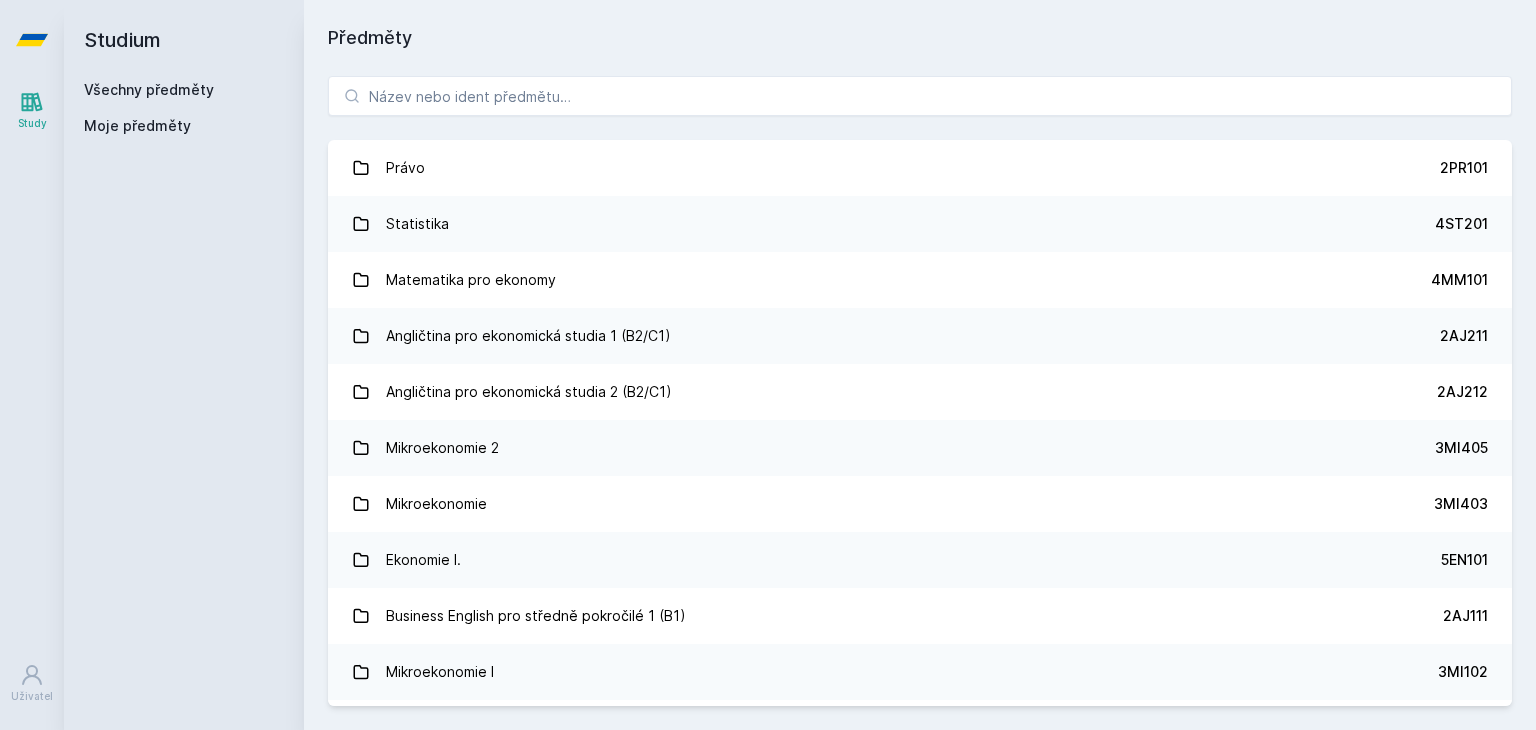 scroll, scrollTop: 0, scrollLeft: 0, axis: both 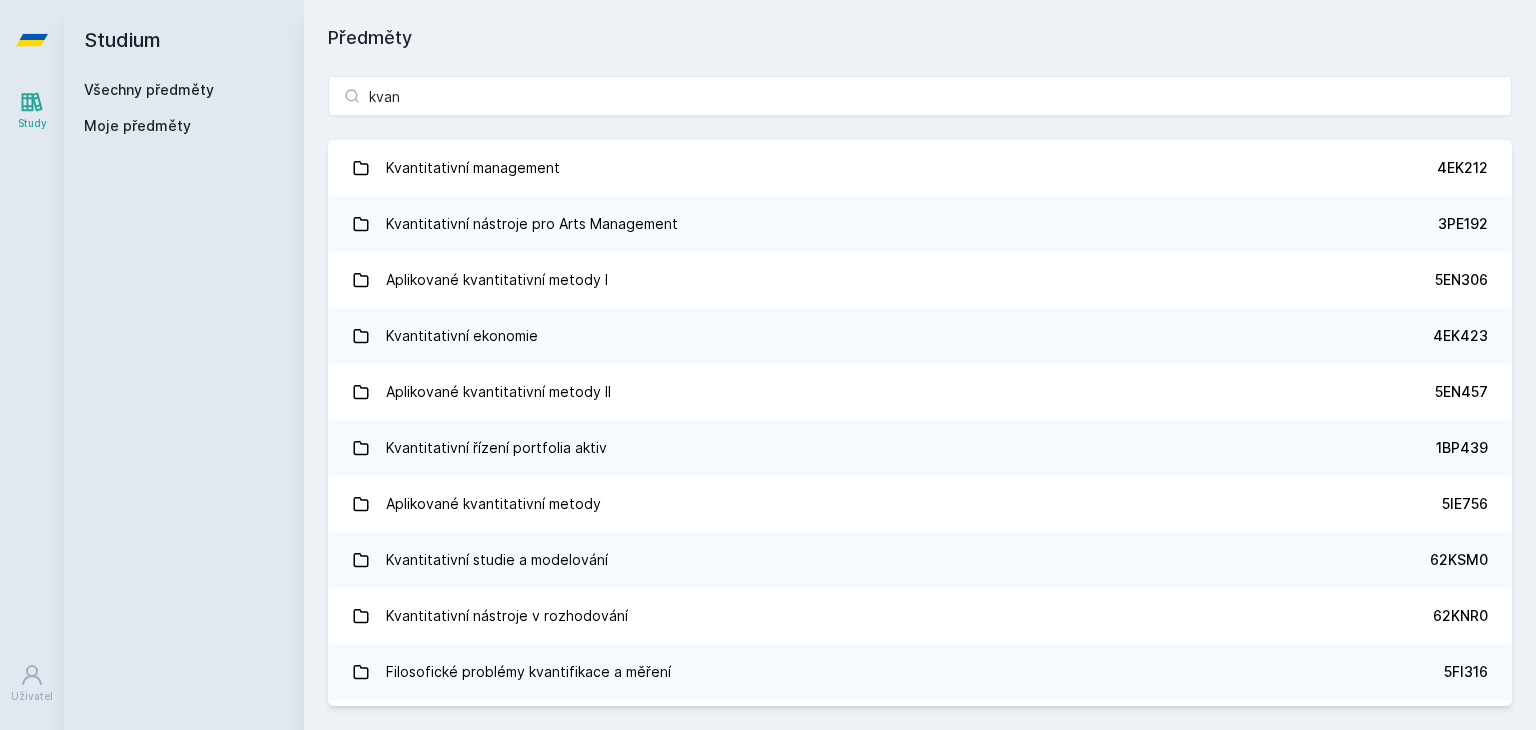 type on "kvan" 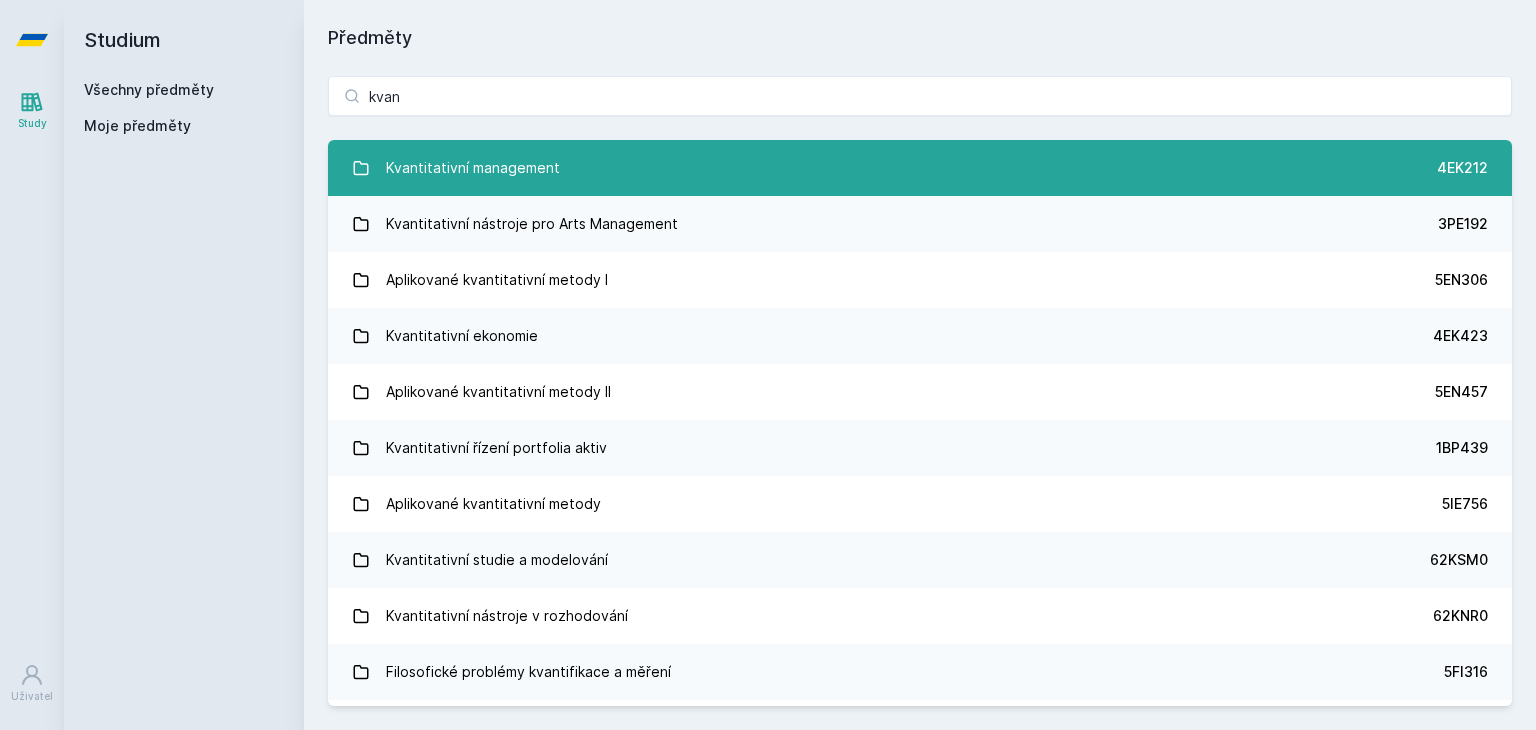 click on "Kvantitativní management   4EK212" at bounding box center [920, 168] 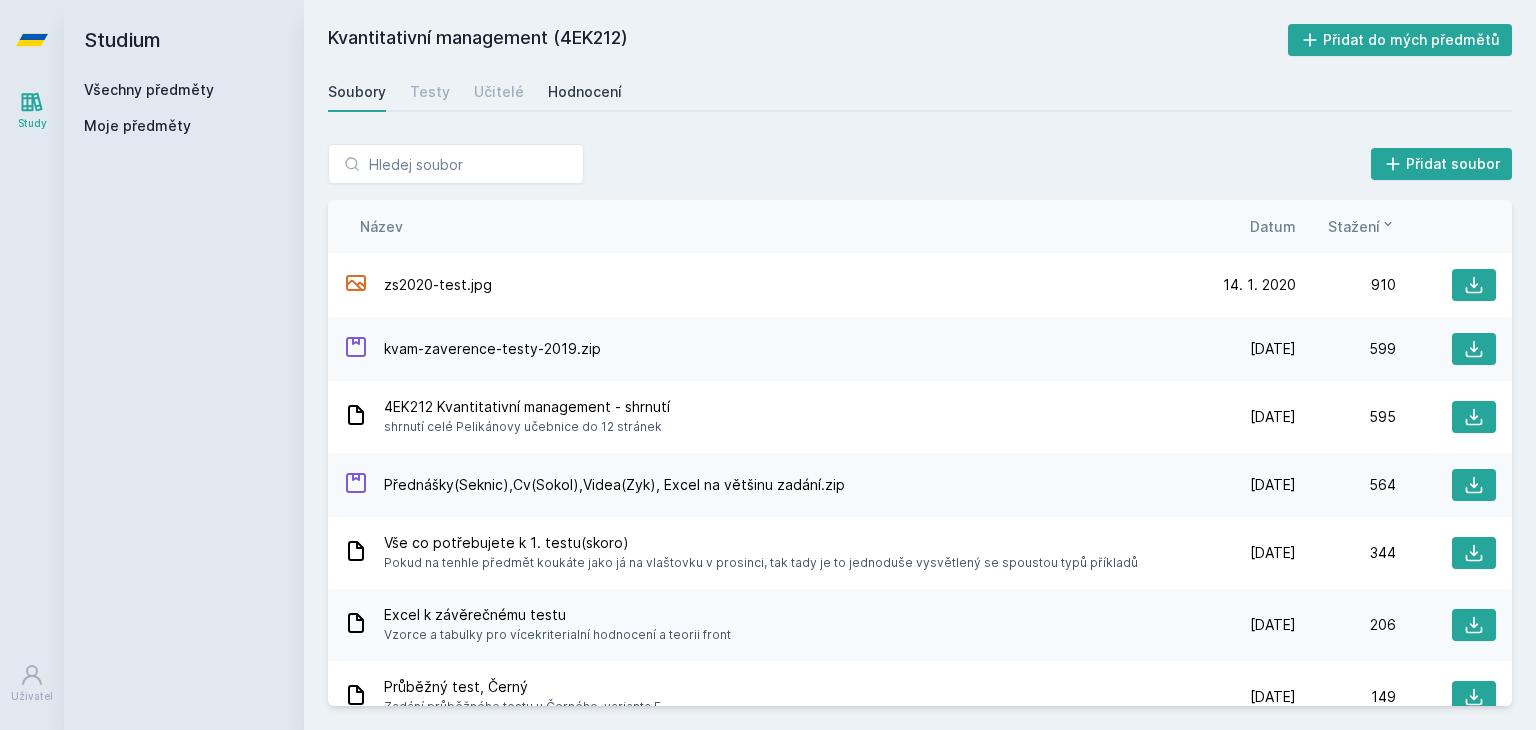 click on "Hodnocení" at bounding box center (585, 92) 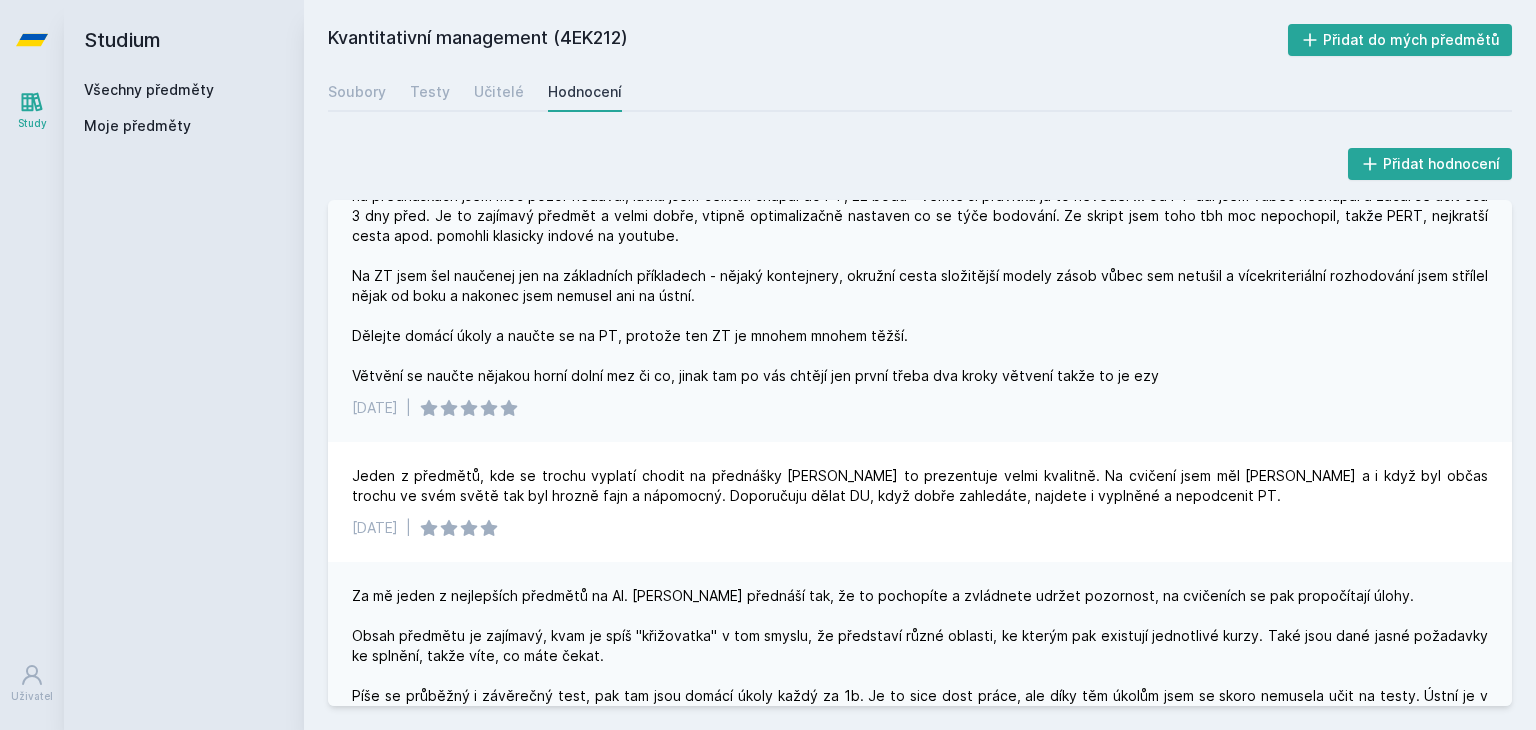 scroll, scrollTop: 0, scrollLeft: 0, axis: both 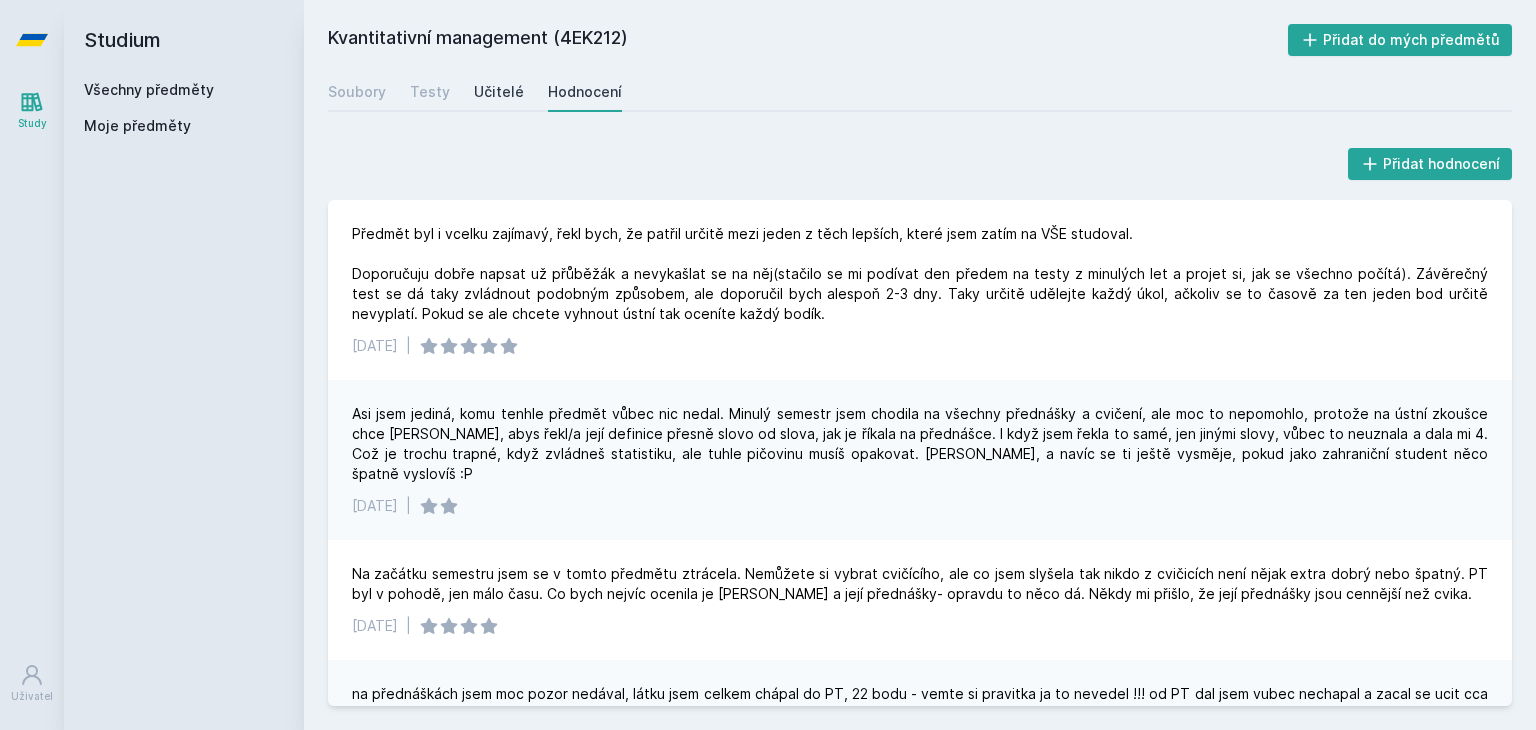 click on "Učitelé" at bounding box center (499, 92) 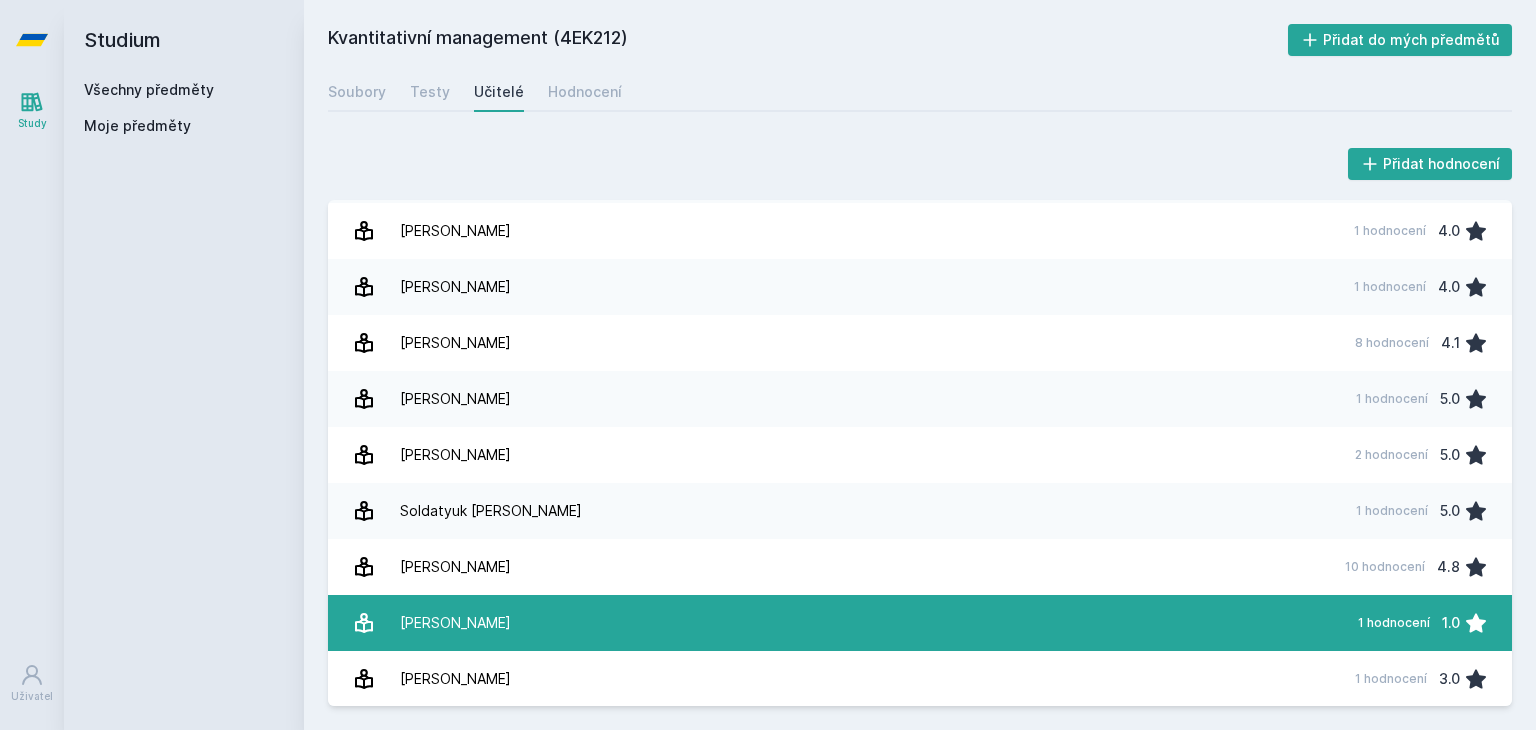 scroll, scrollTop: 0, scrollLeft: 0, axis: both 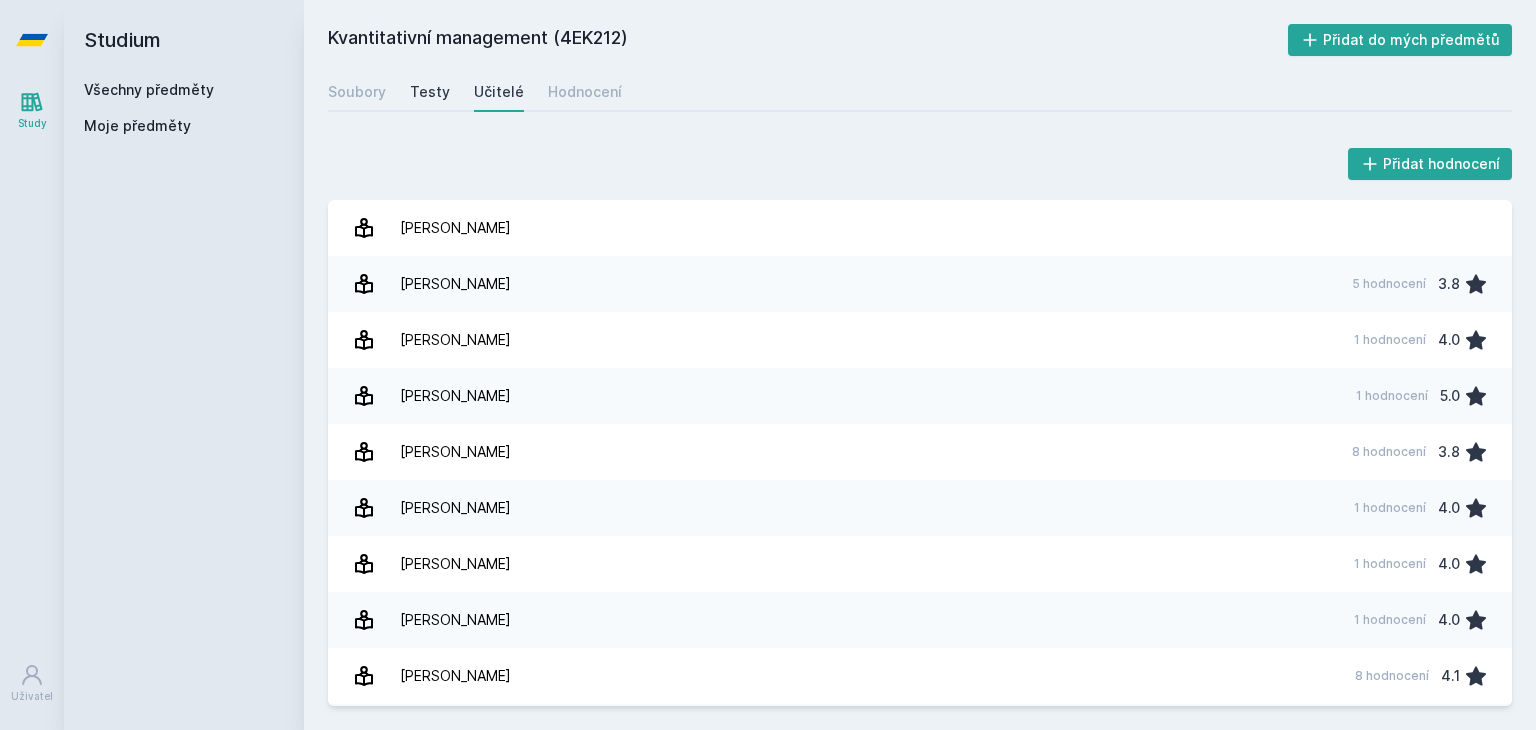 click on "Testy" at bounding box center (430, 92) 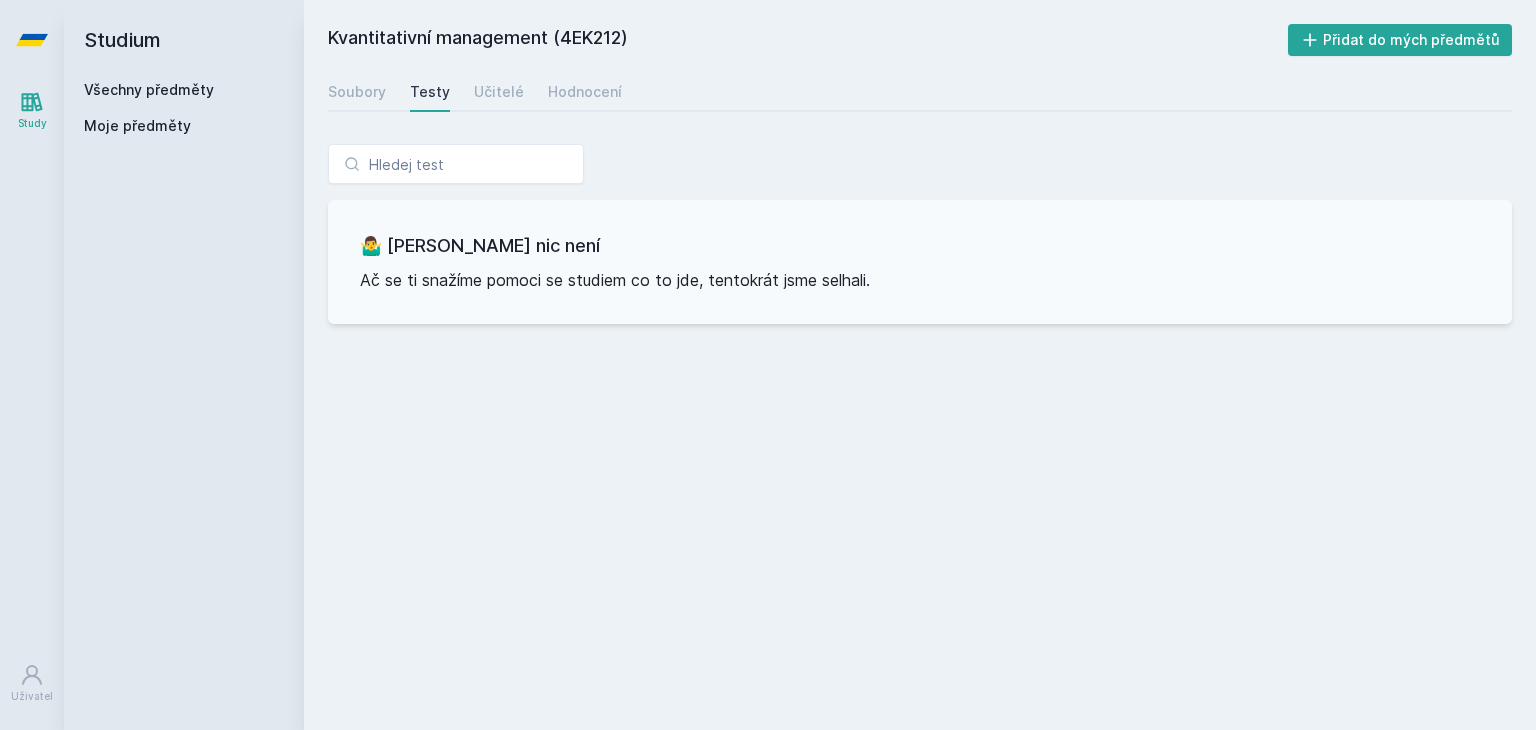 click on "Soubory
Testy
Učitelé
Hodnocení" at bounding box center [920, 92] 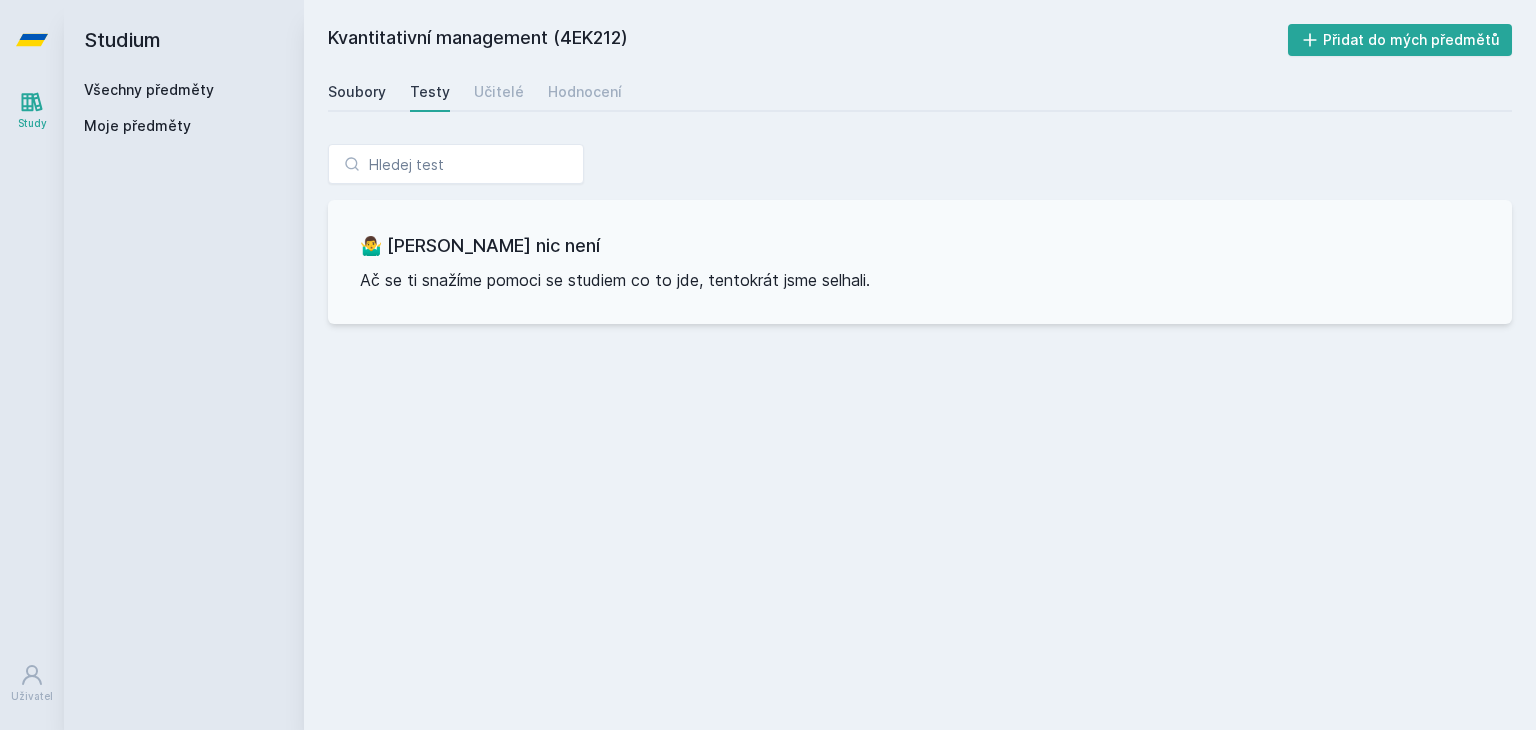 click on "Soubory" at bounding box center [357, 92] 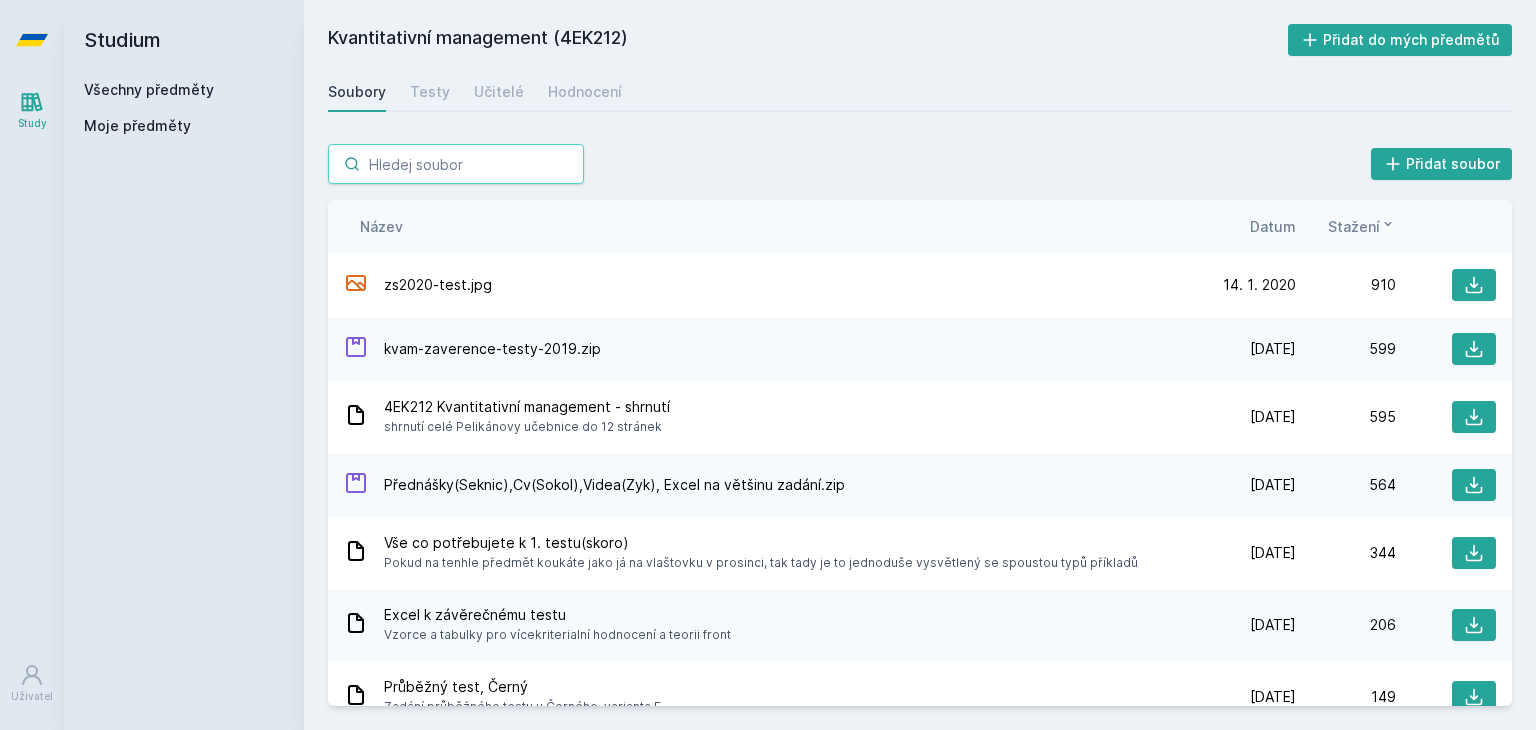 click at bounding box center (456, 164) 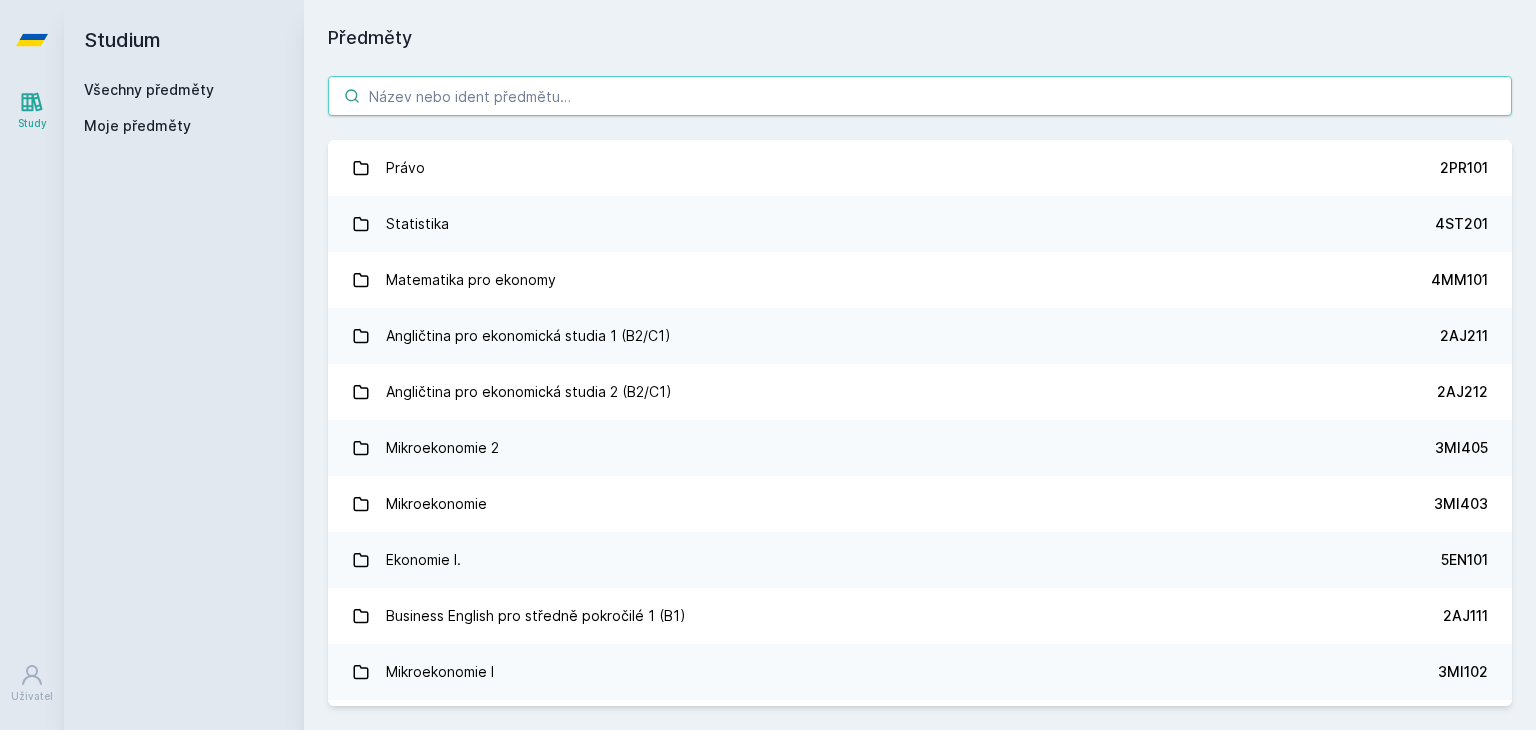 click at bounding box center (920, 96) 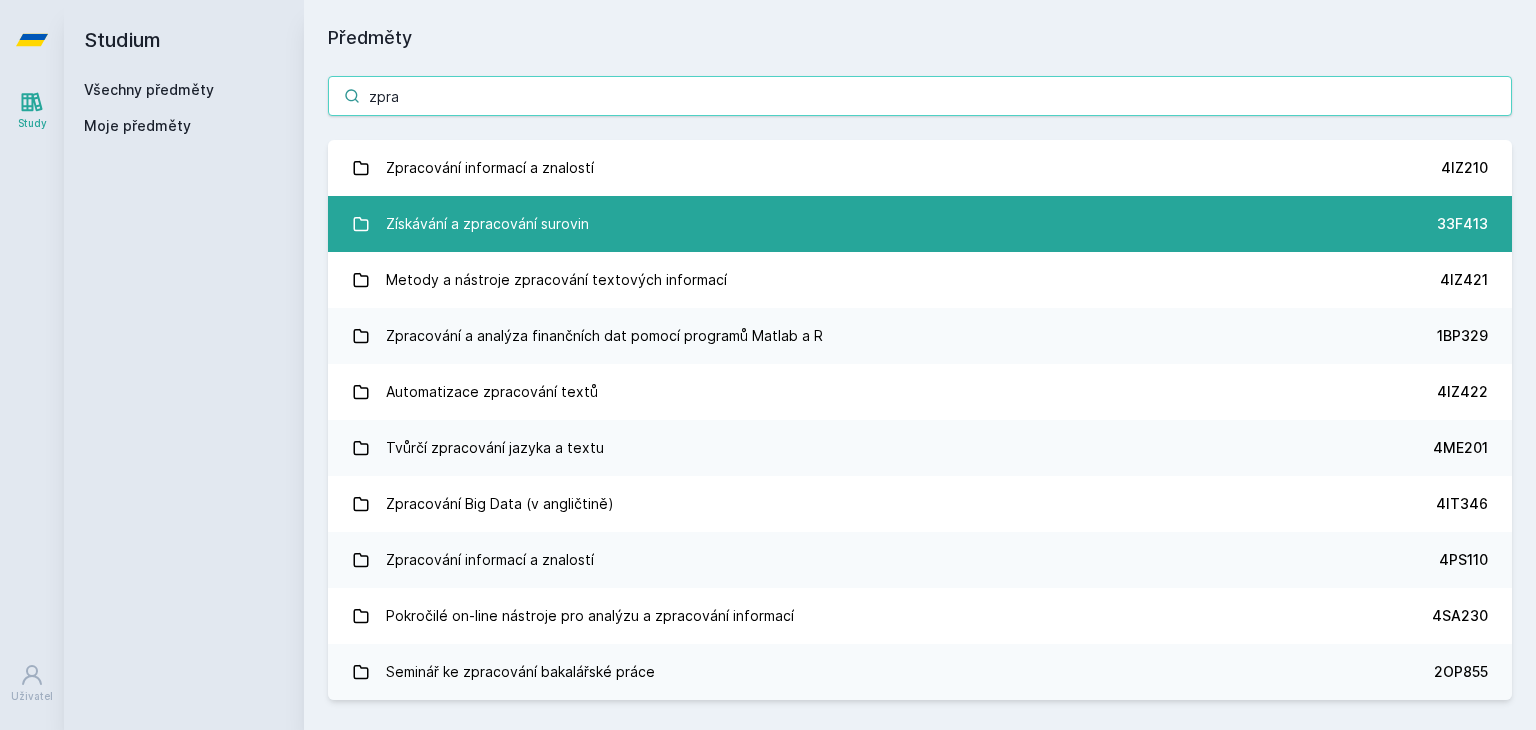type on "zpra" 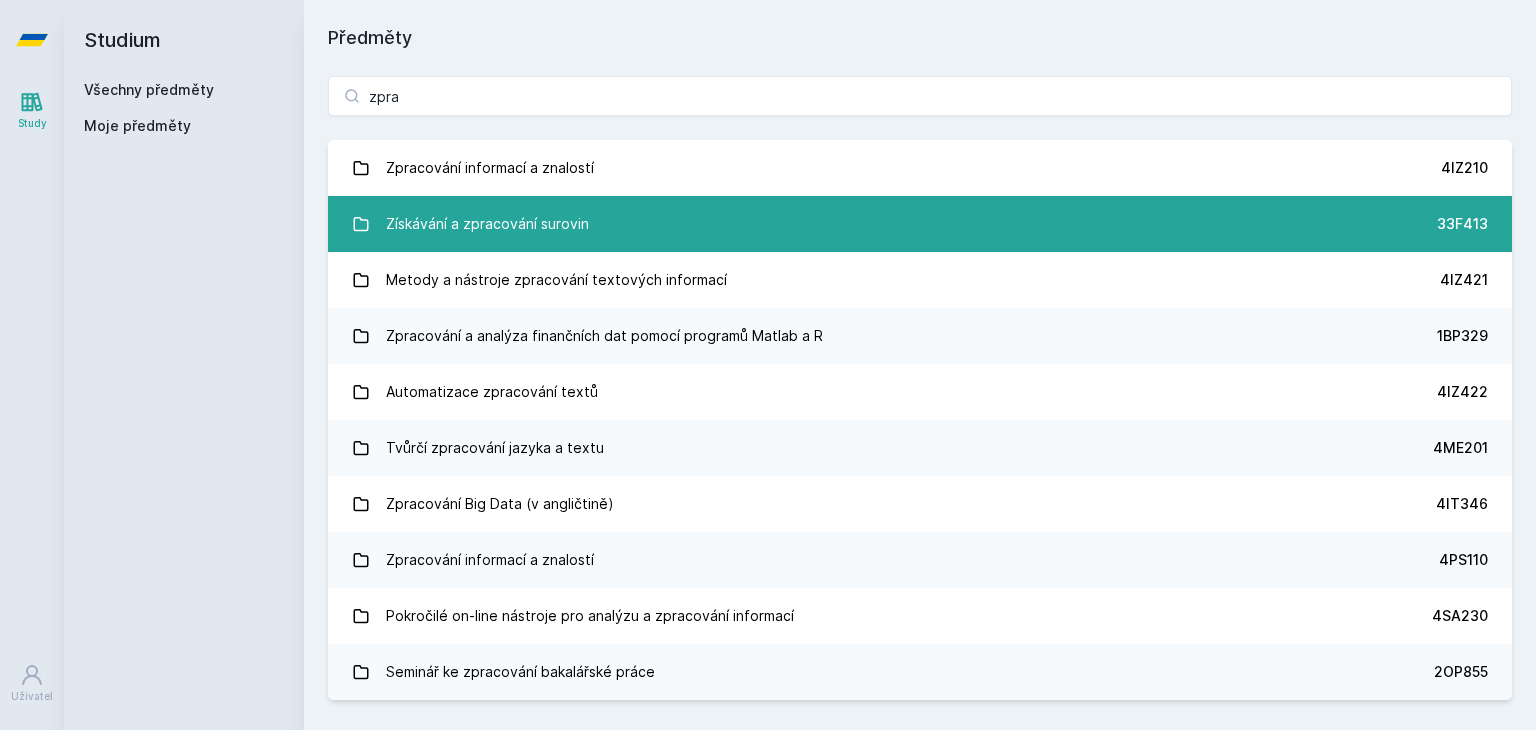 click on "Získávání a zpracování surovin   33F413" at bounding box center [920, 224] 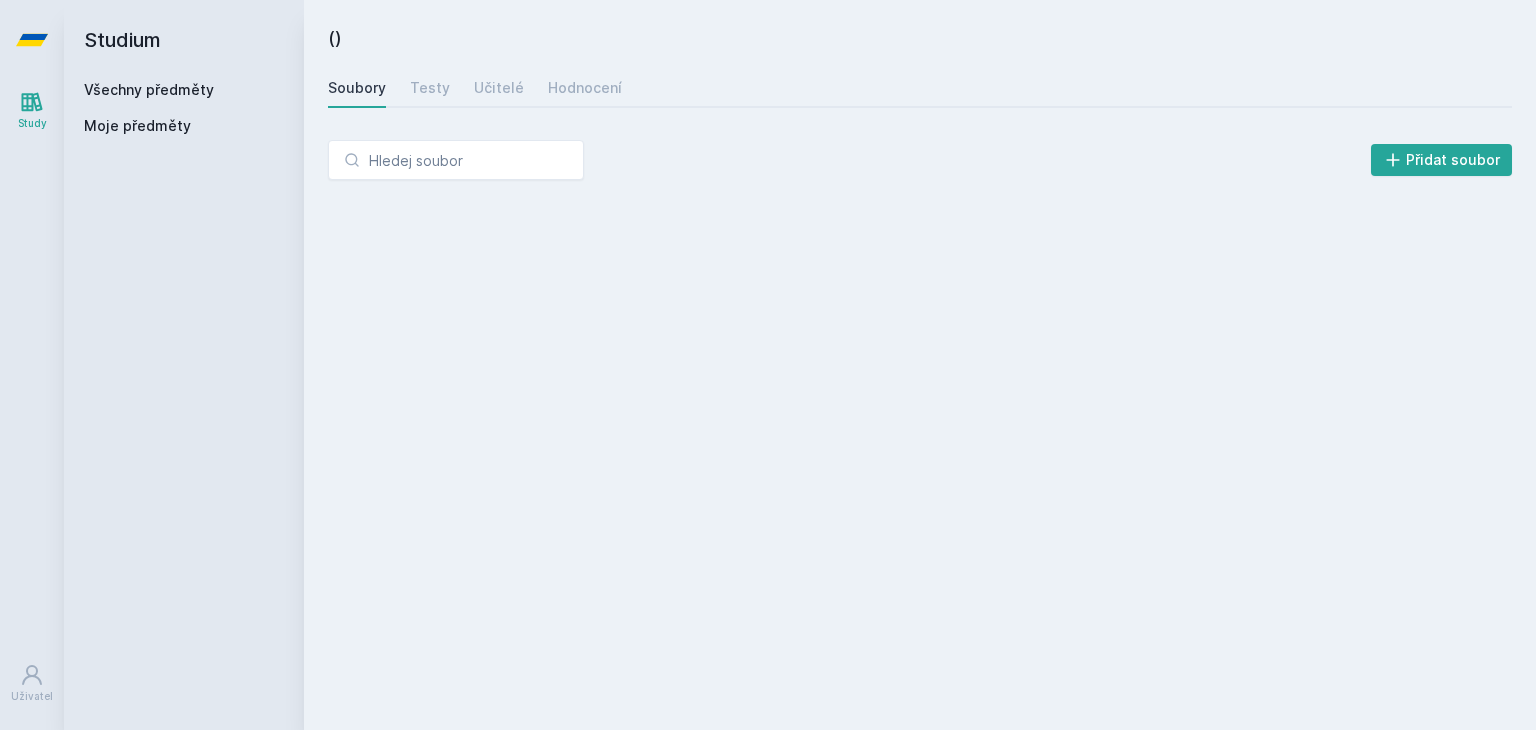 drag, startPoint x: 546, startPoint y: 195, endPoint x: 405, endPoint y: 8, distance: 234.20078 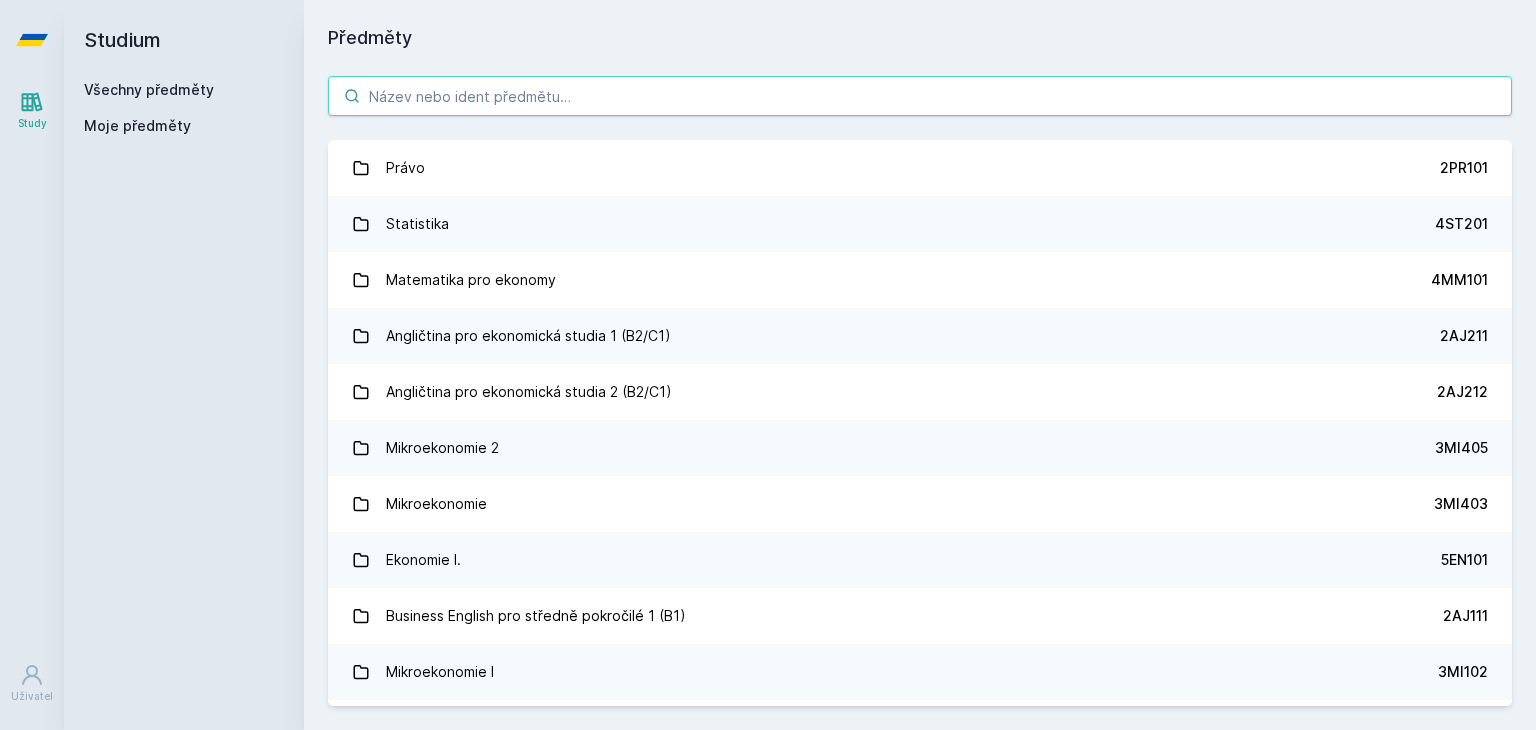 click at bounding box center [920, 96] 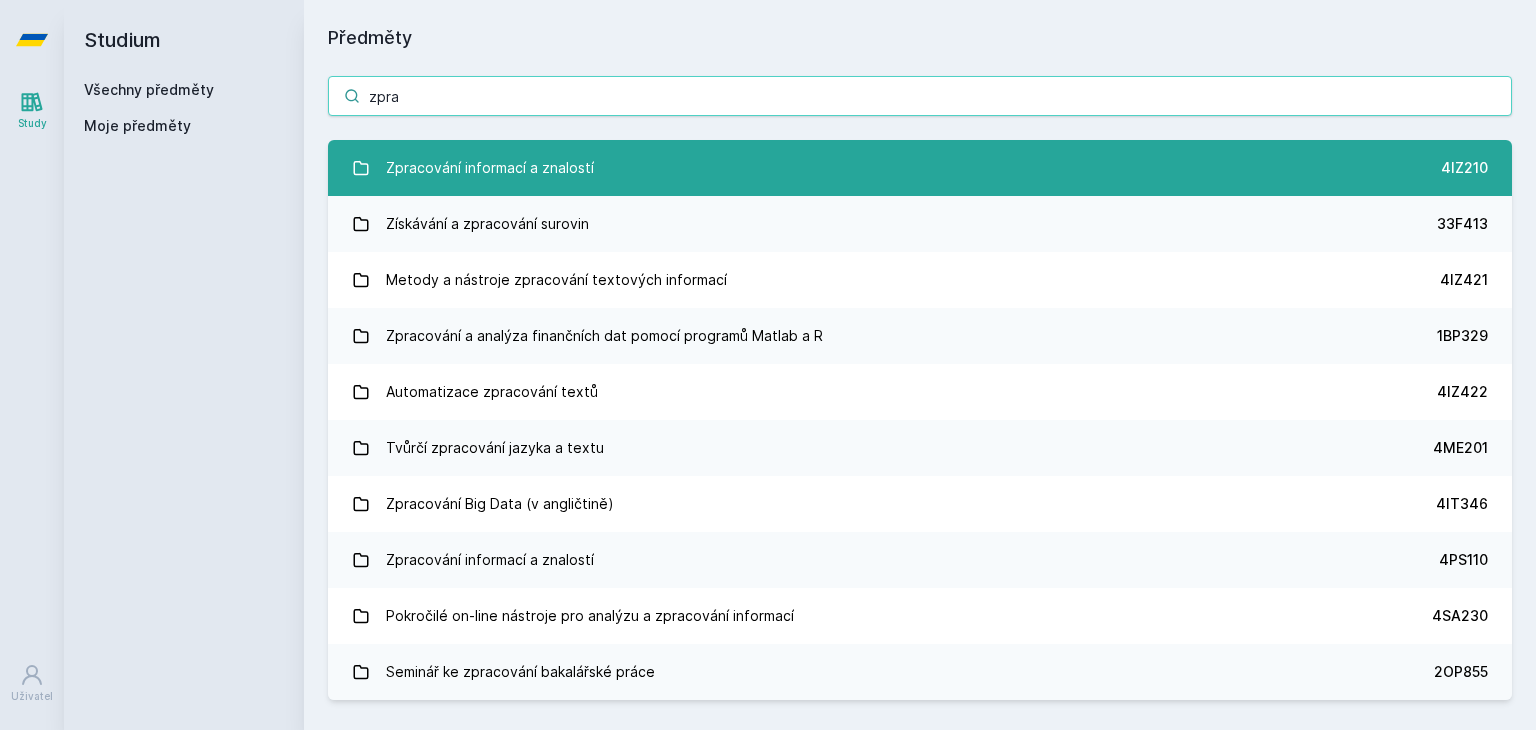 type on "zpra" 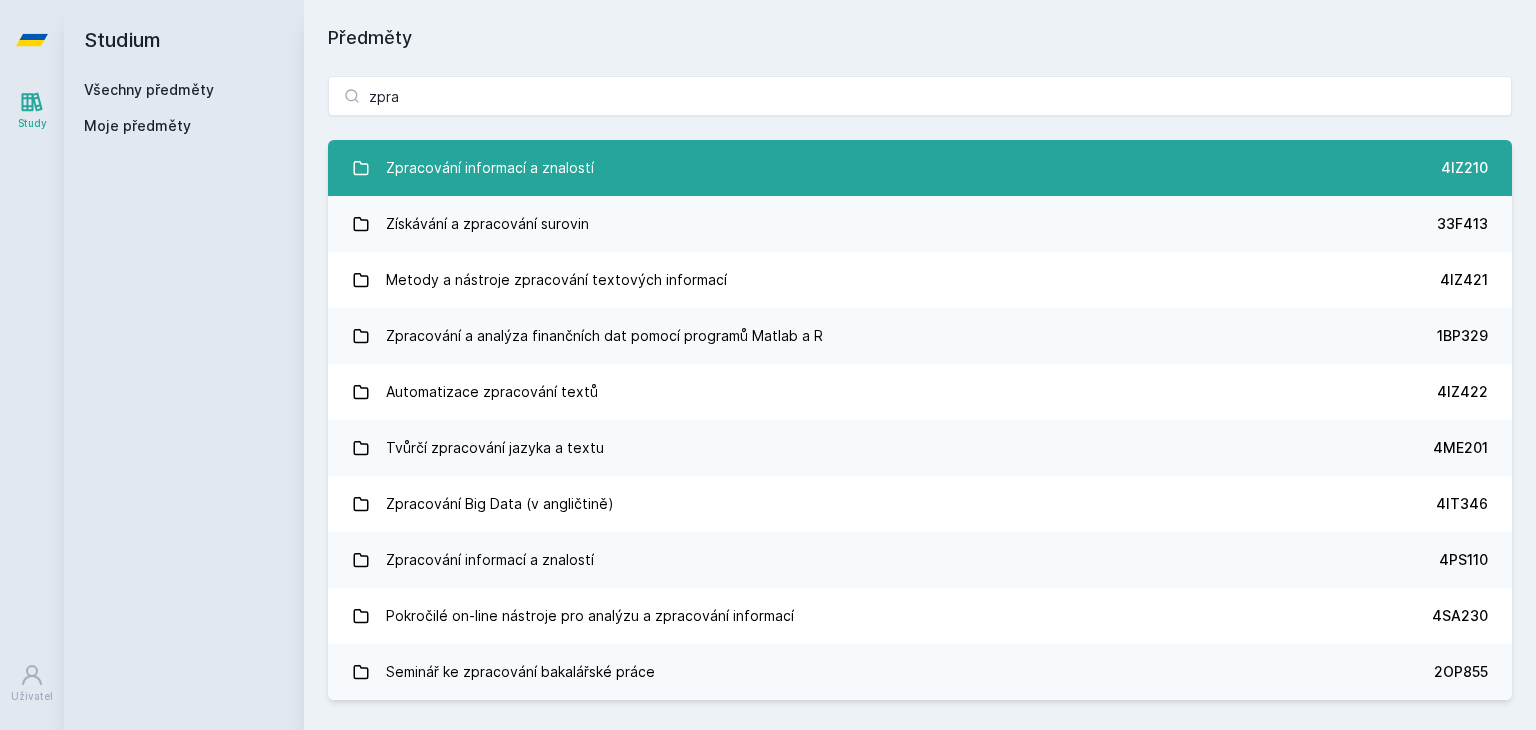 click on "Zpracování informací a znalostí" at bounding box center (490, 168) 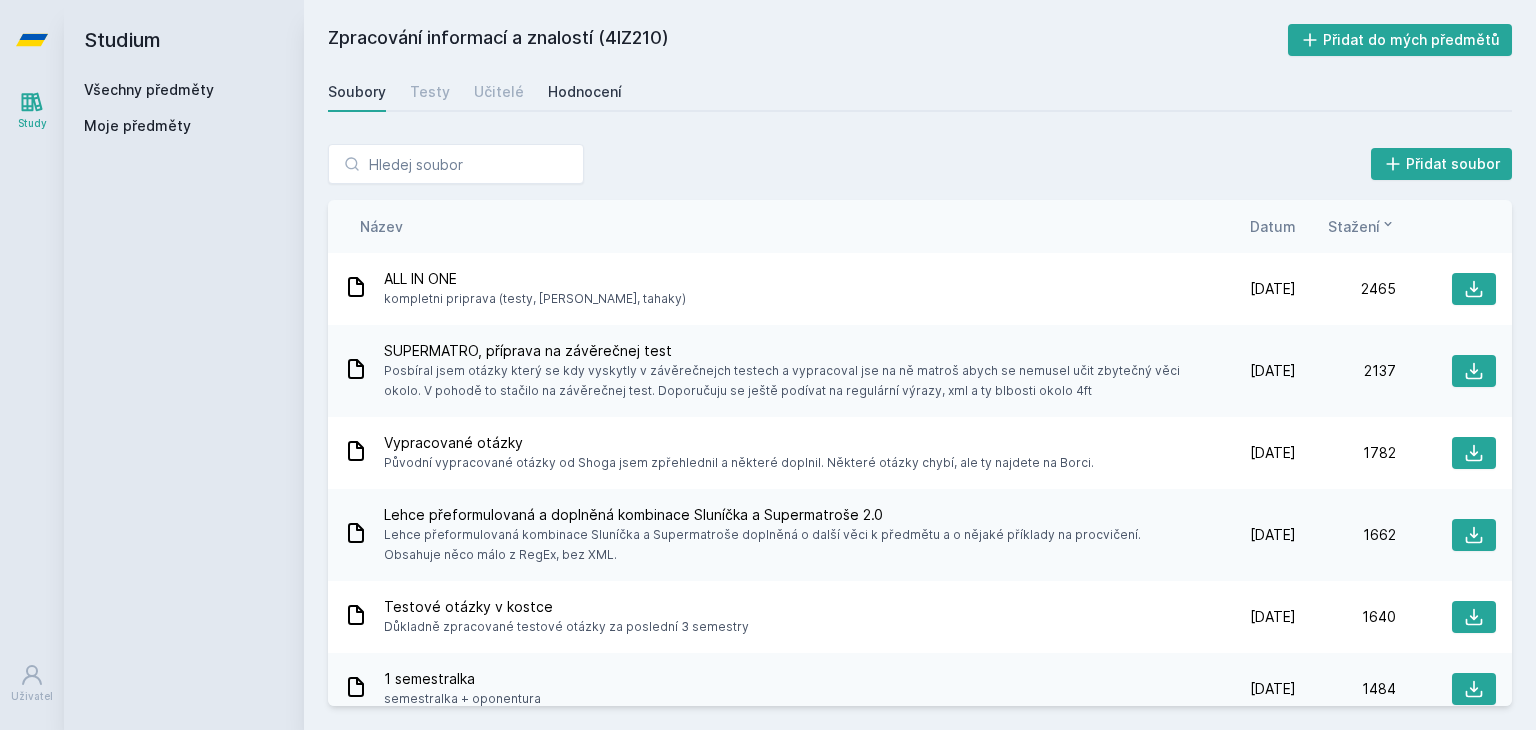 click on "Hodnocení" at bounding box center (585, 92) 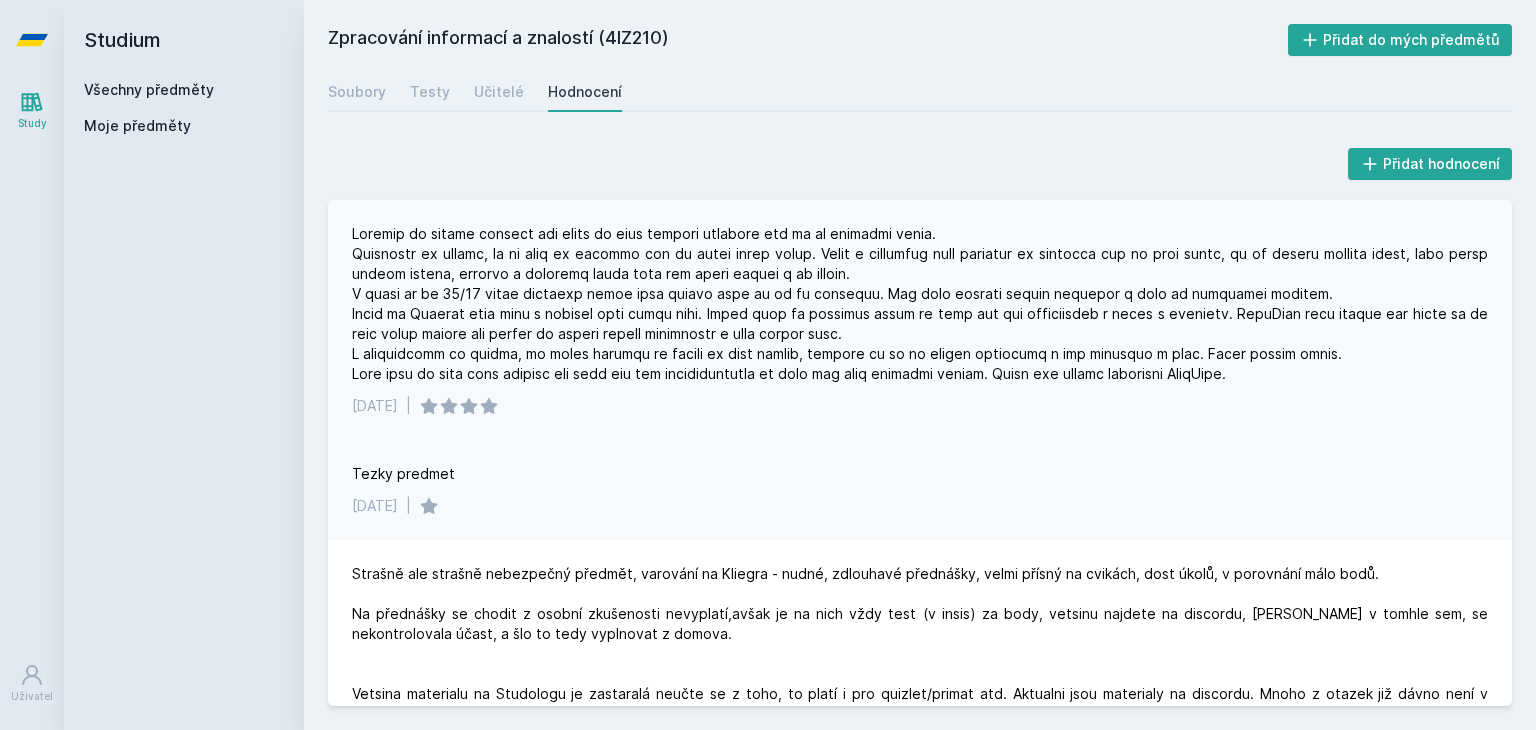 click at bounding box center [920, 304] 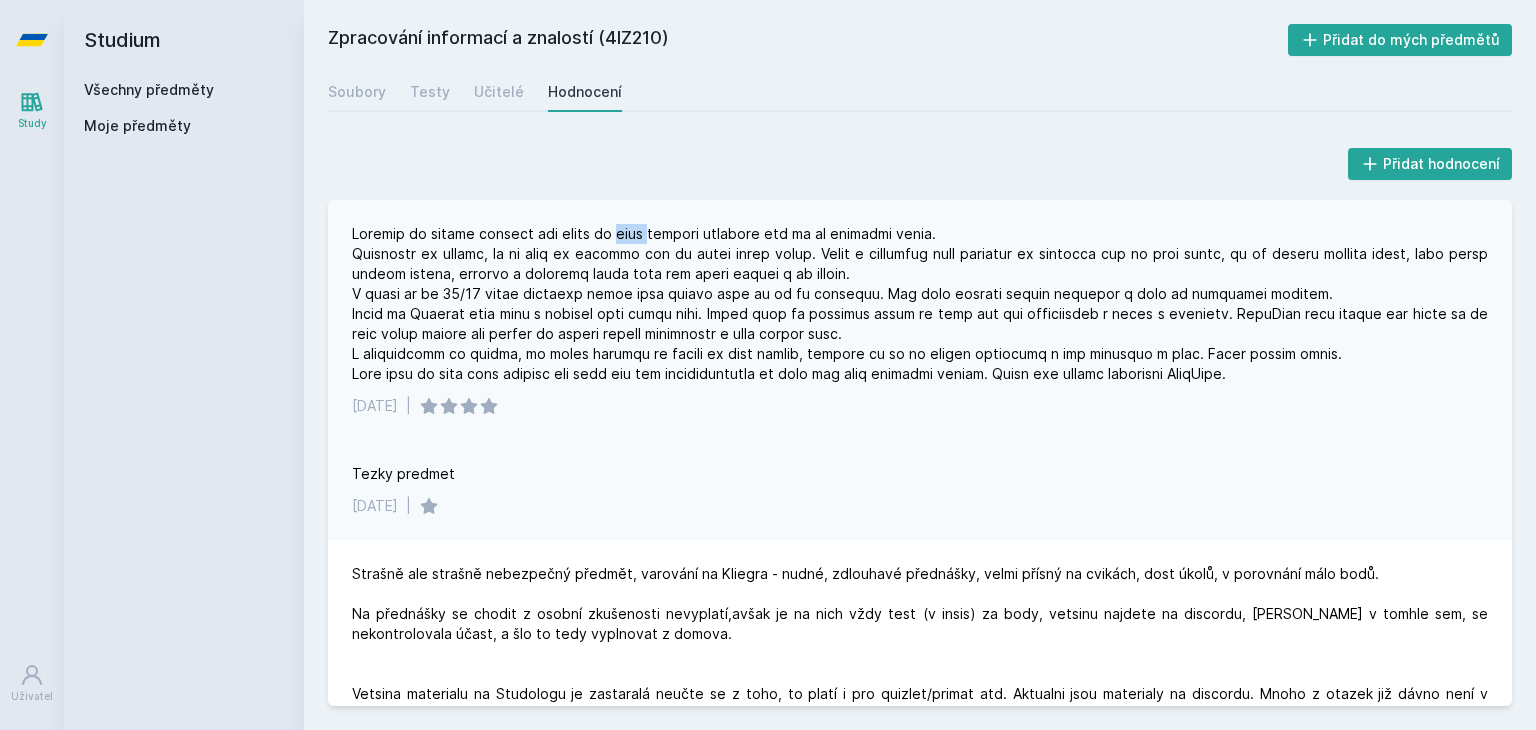 click at bounding box center (920, 304) 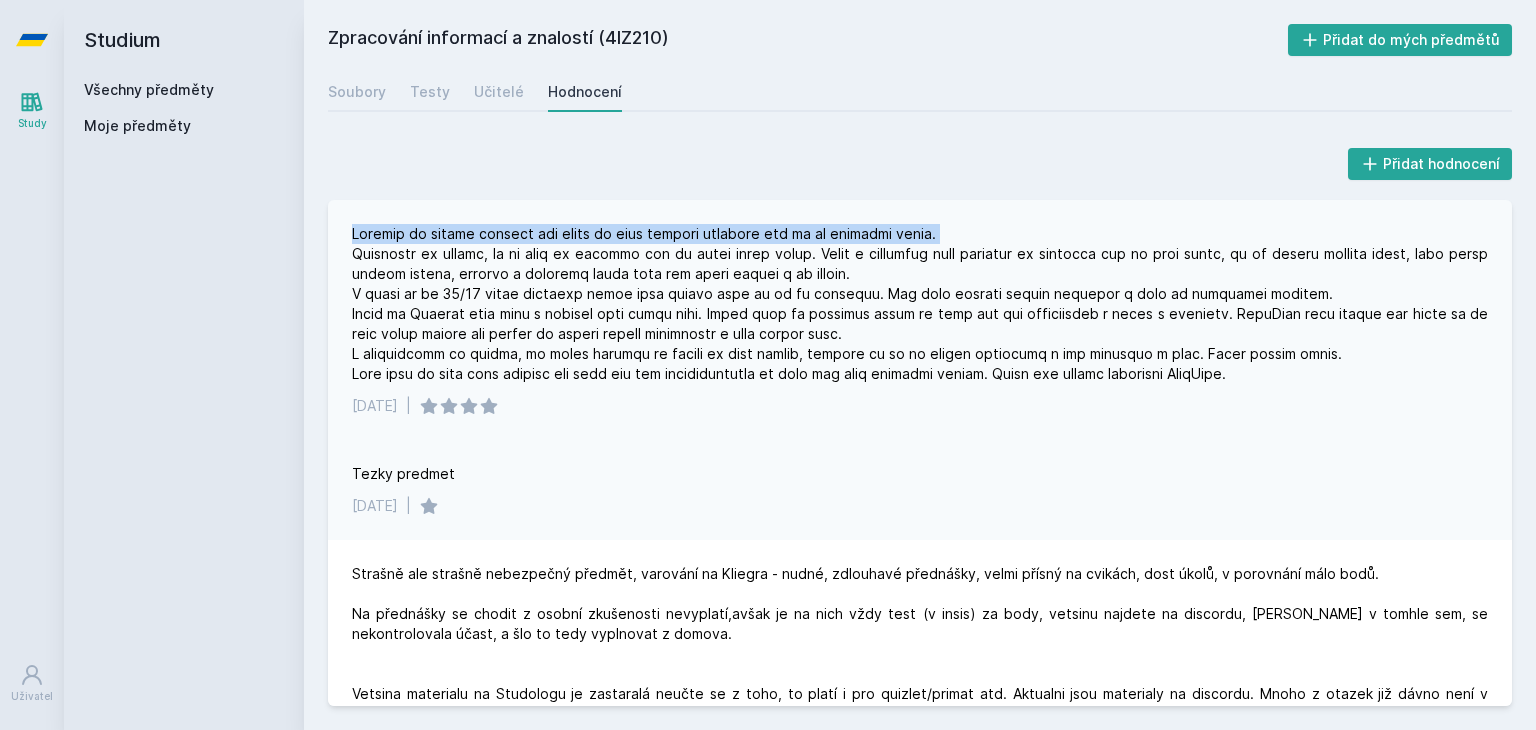 click at bounding box center (920, 304) 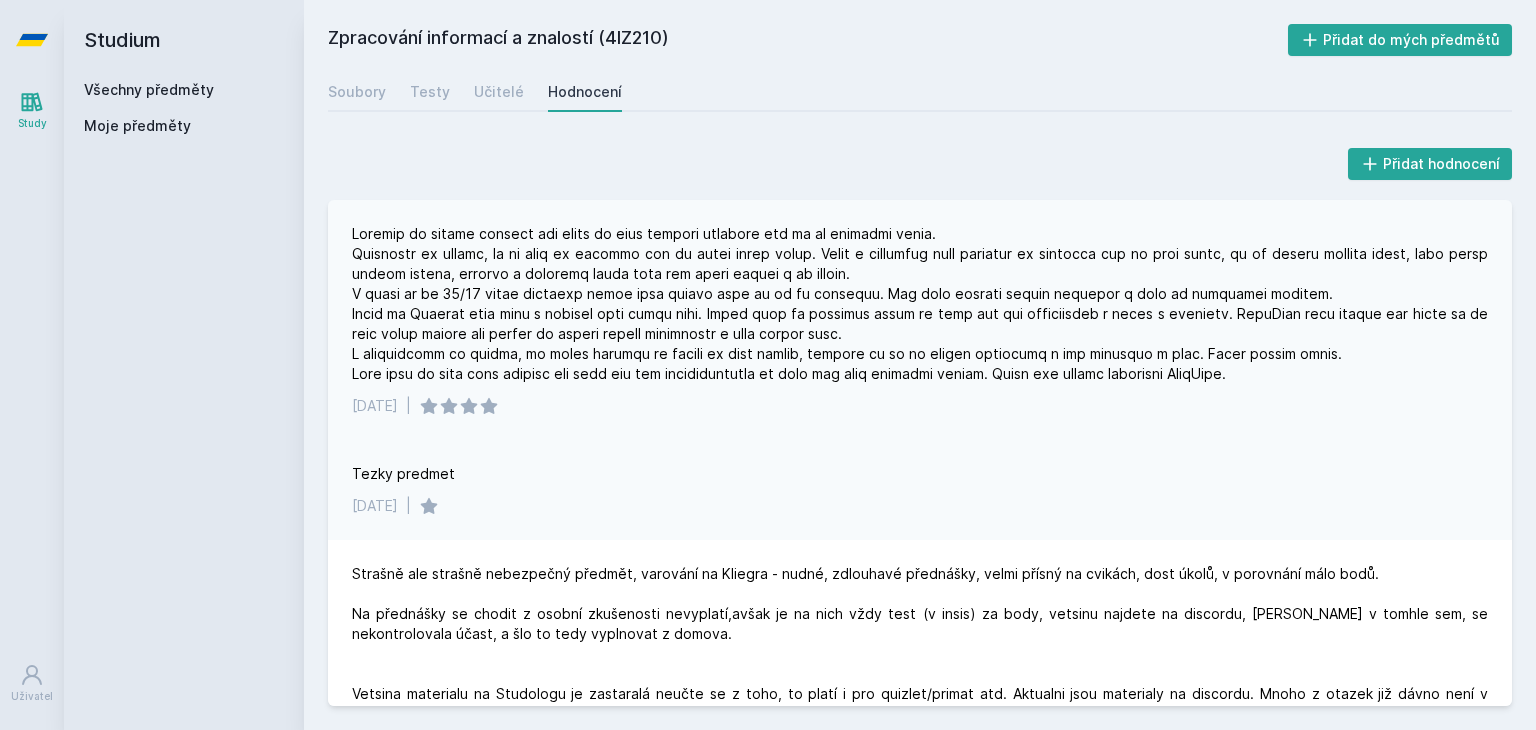 click at bounding box center [920, 304] 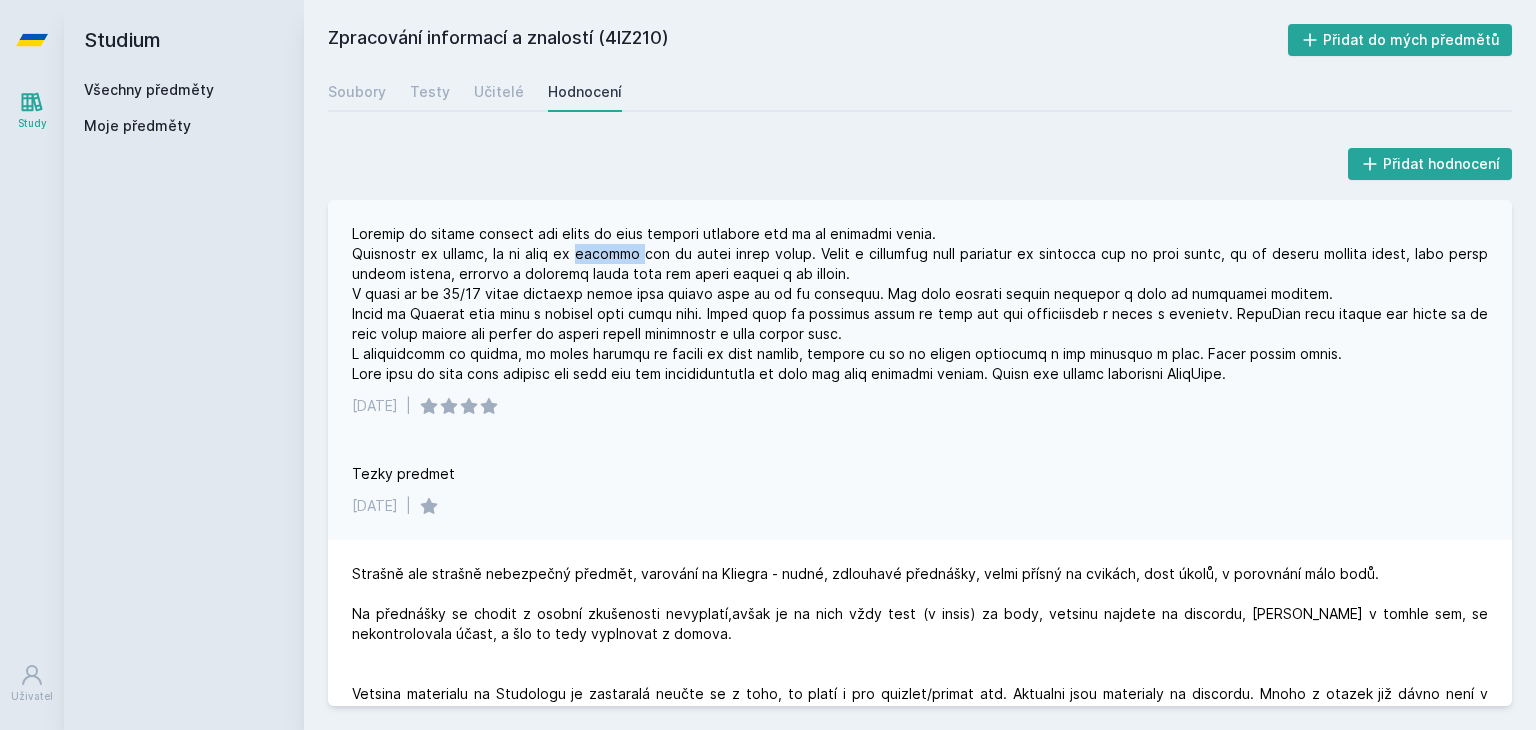 click at bounding box center (920, 304) 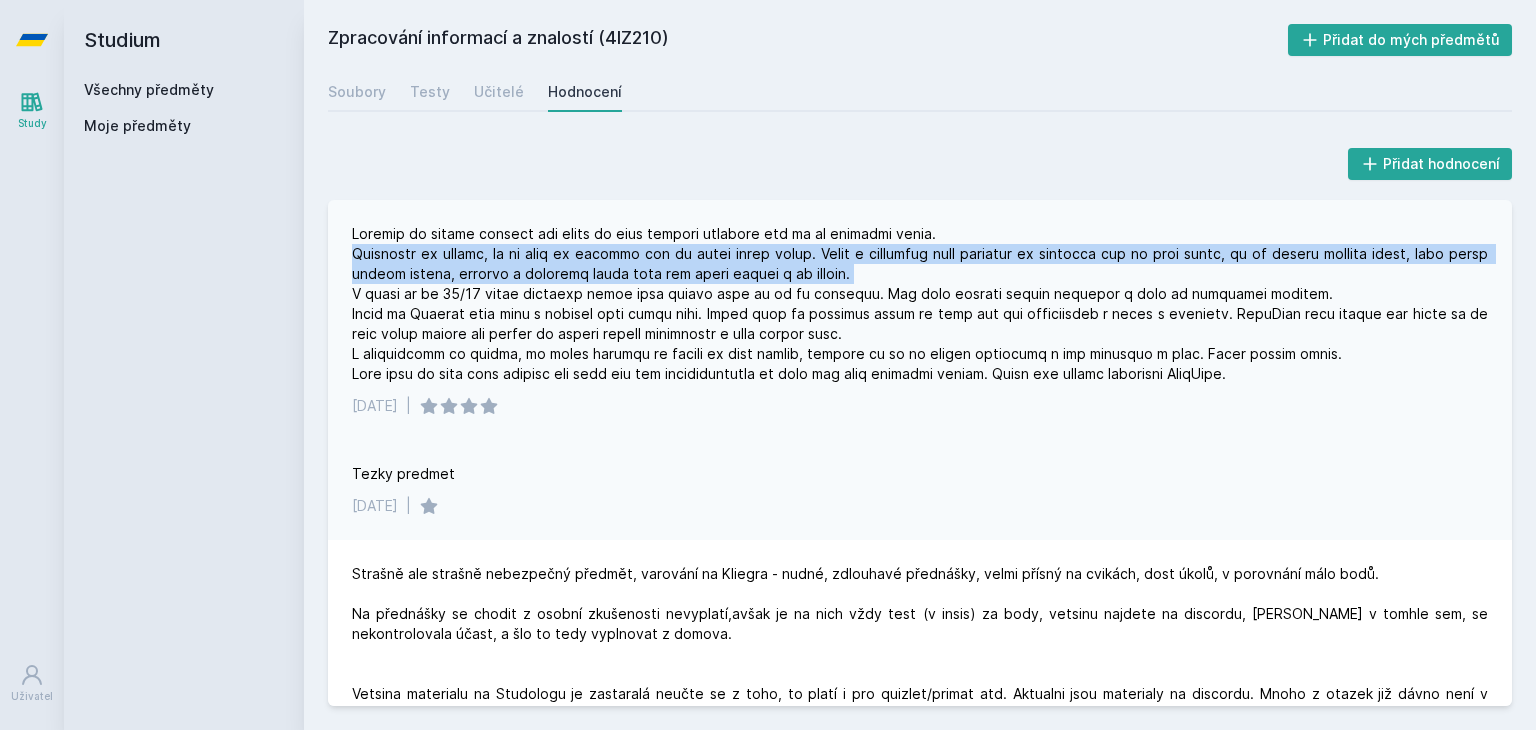 click at bounding box center [920, 304] 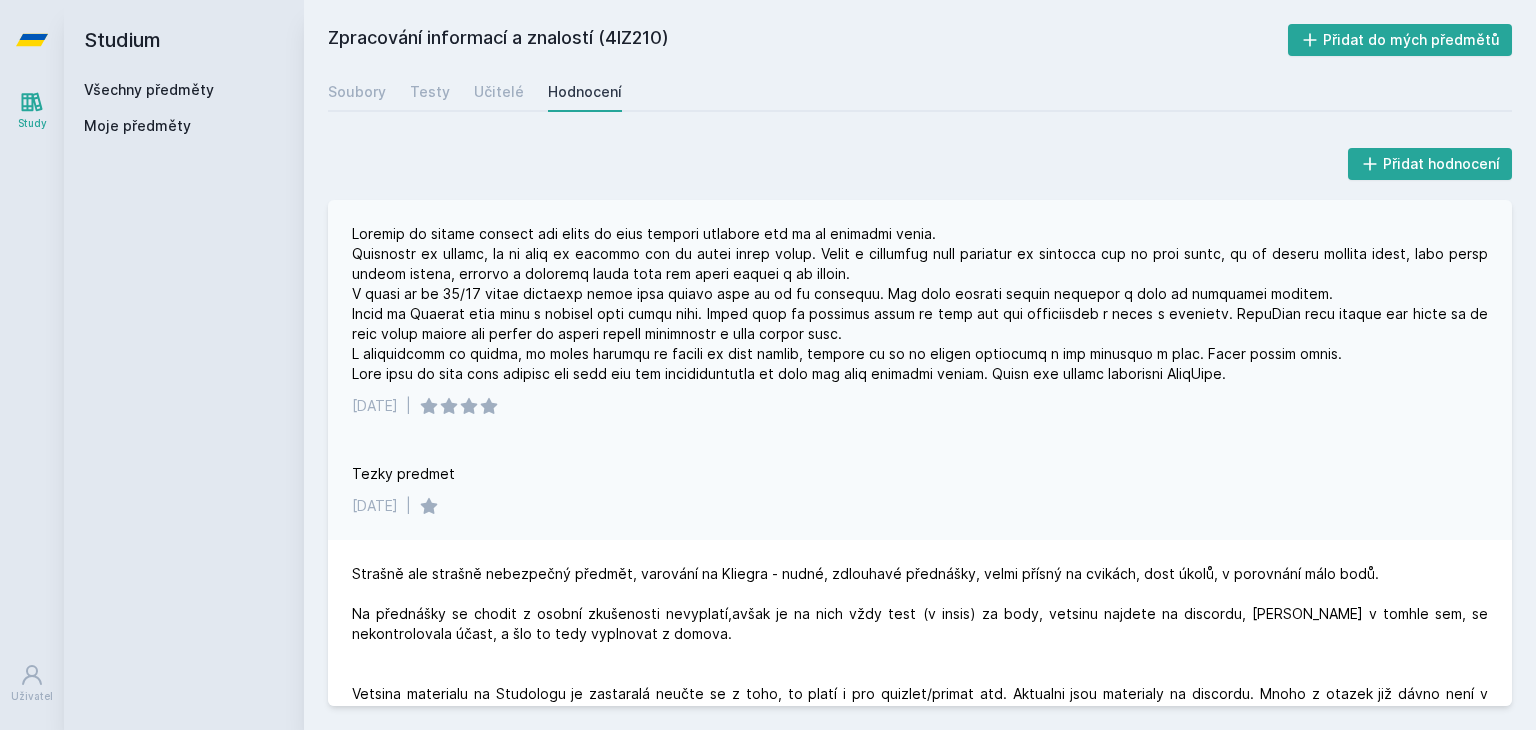 click at bounding box center [920, 304] 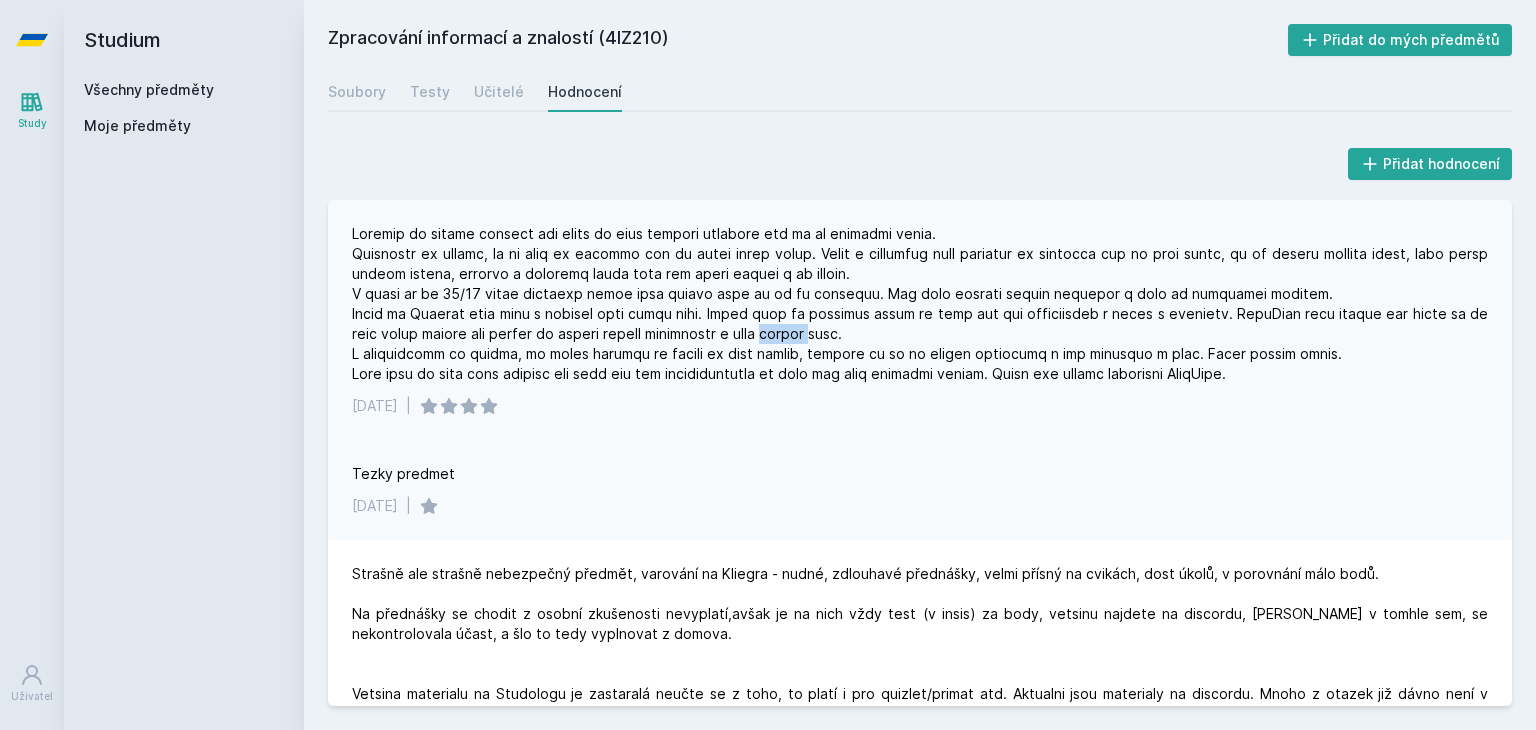 click at bounding box center (920, 304) 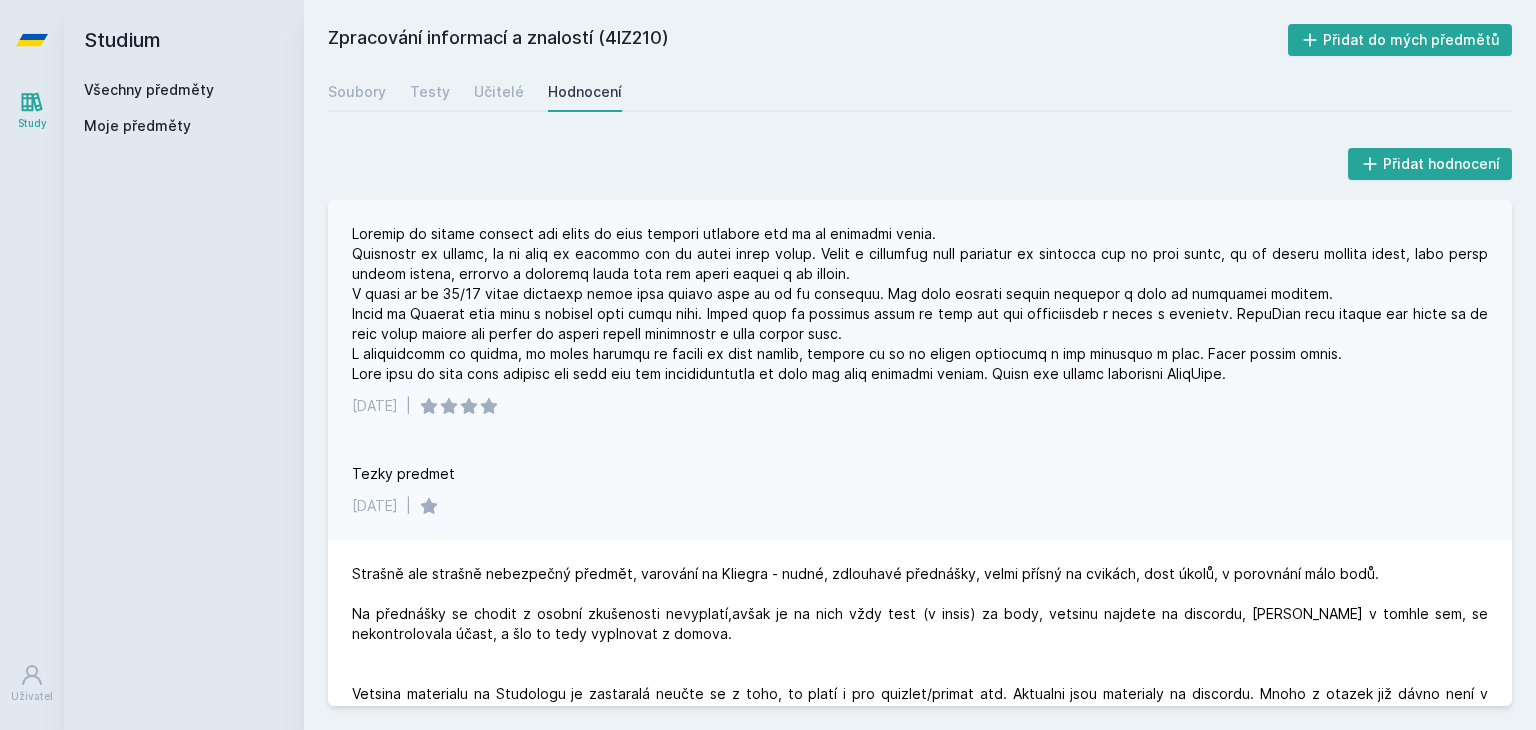 click at bounding box center (920, 304) 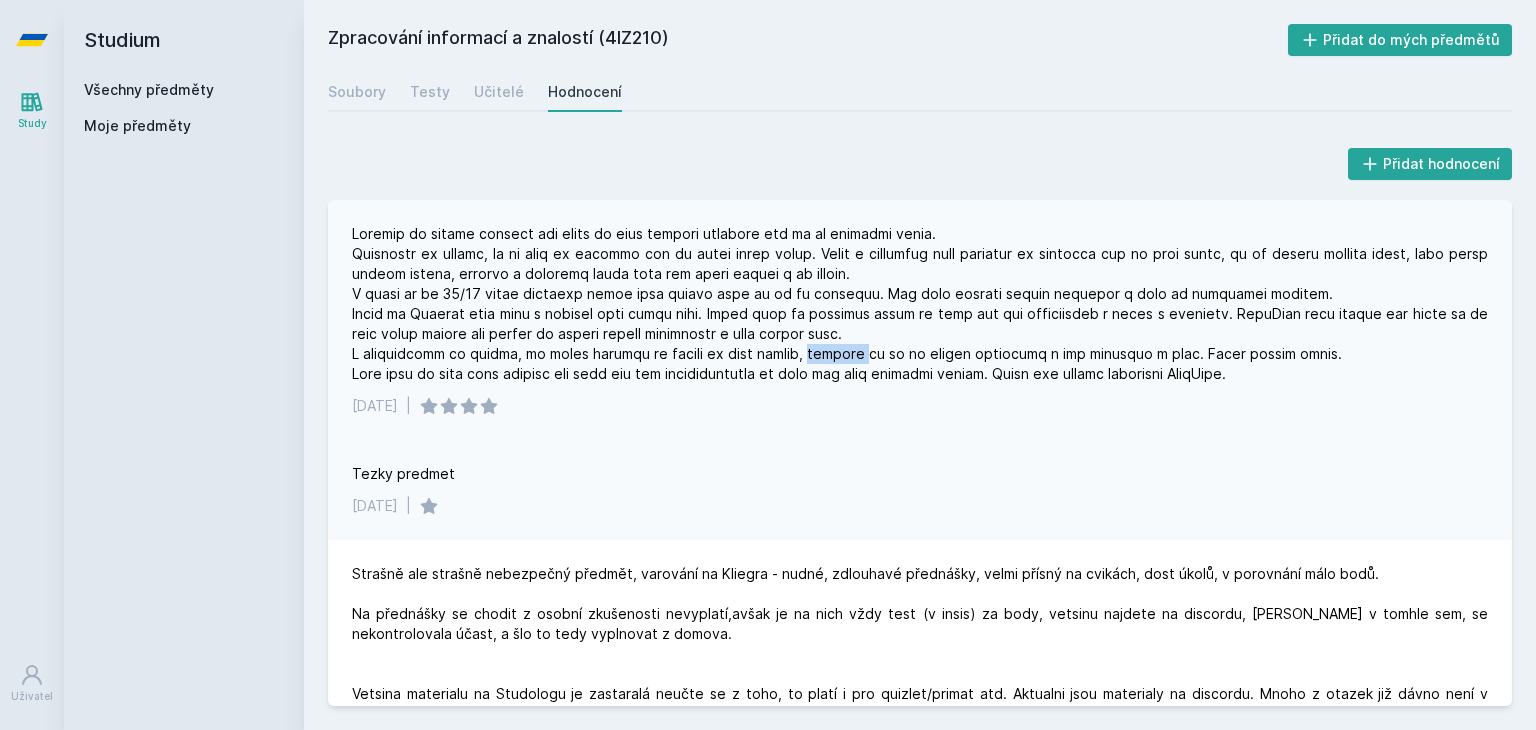 click at bounding box center (920, 304) 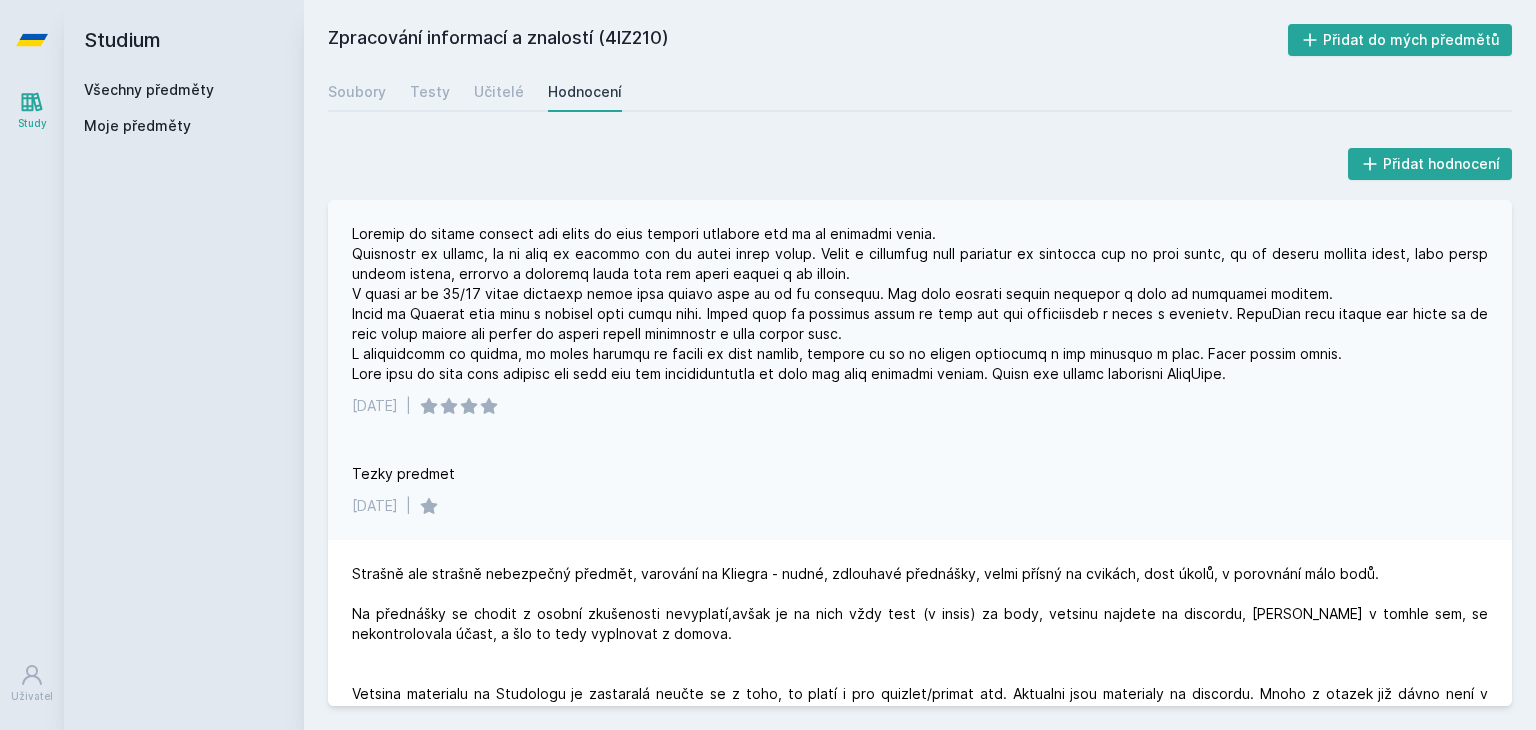click at bounding box center (920, 304) 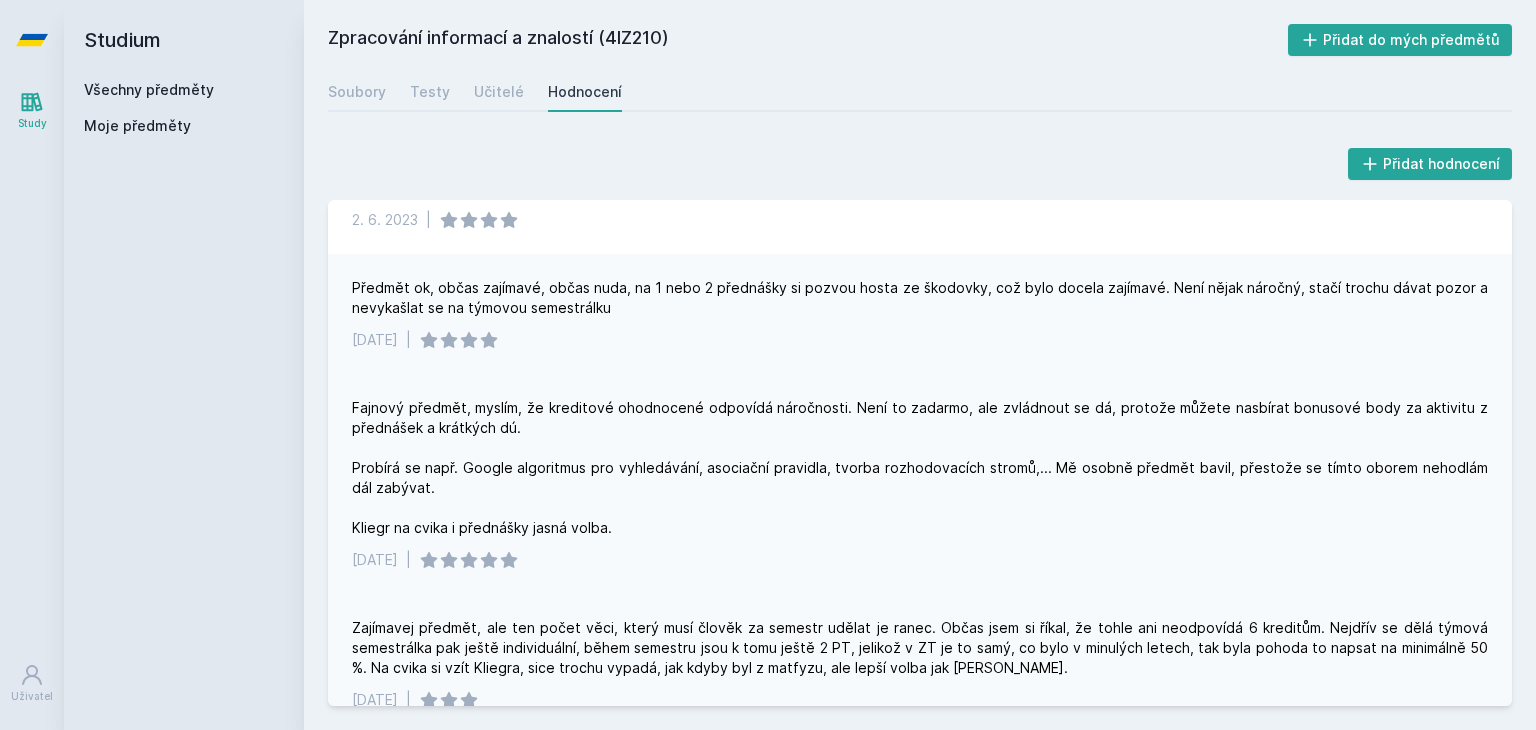 scroll, scrollTop: 960, scrollLeft: 0, axis: vertical 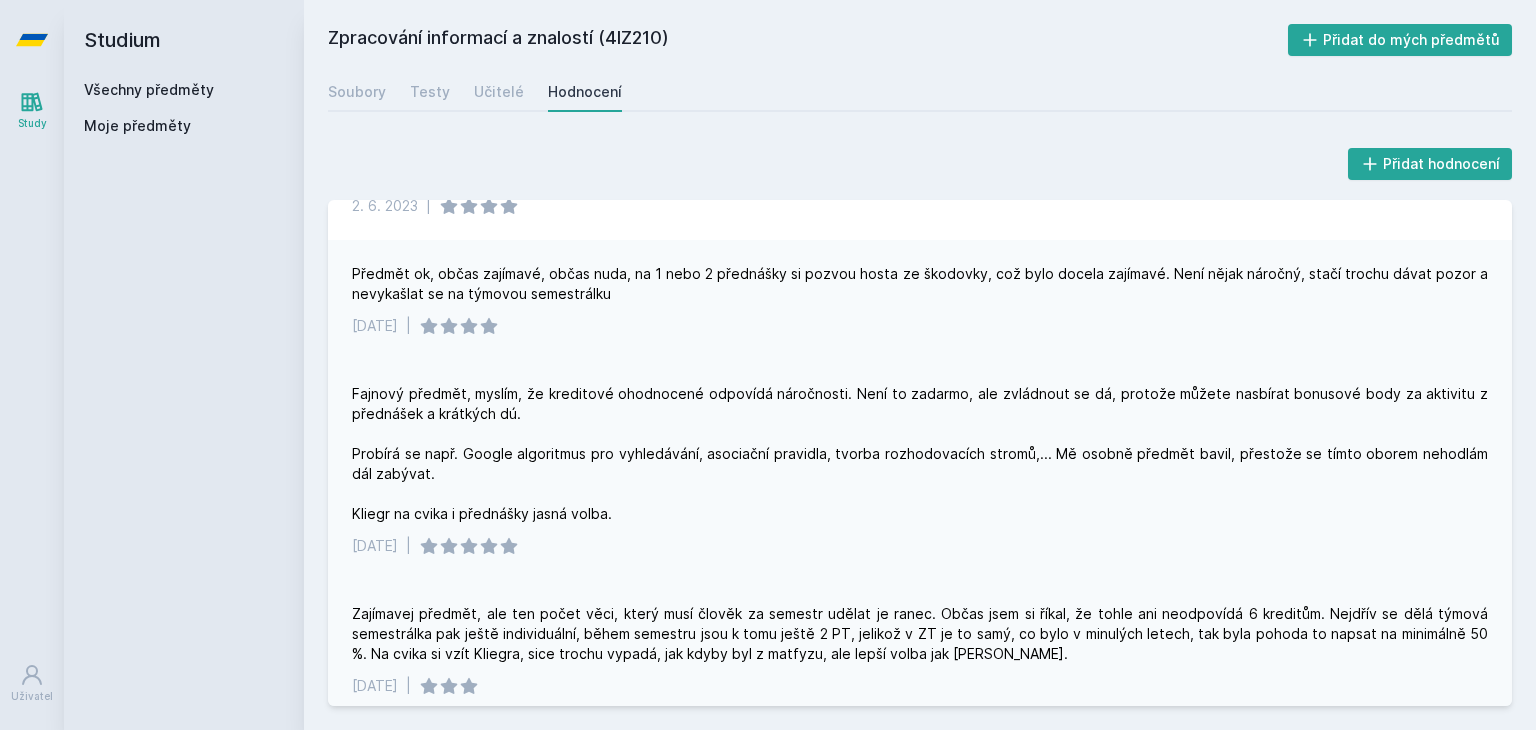 click on "[DATE]   |" at bounding box center (920, 546) 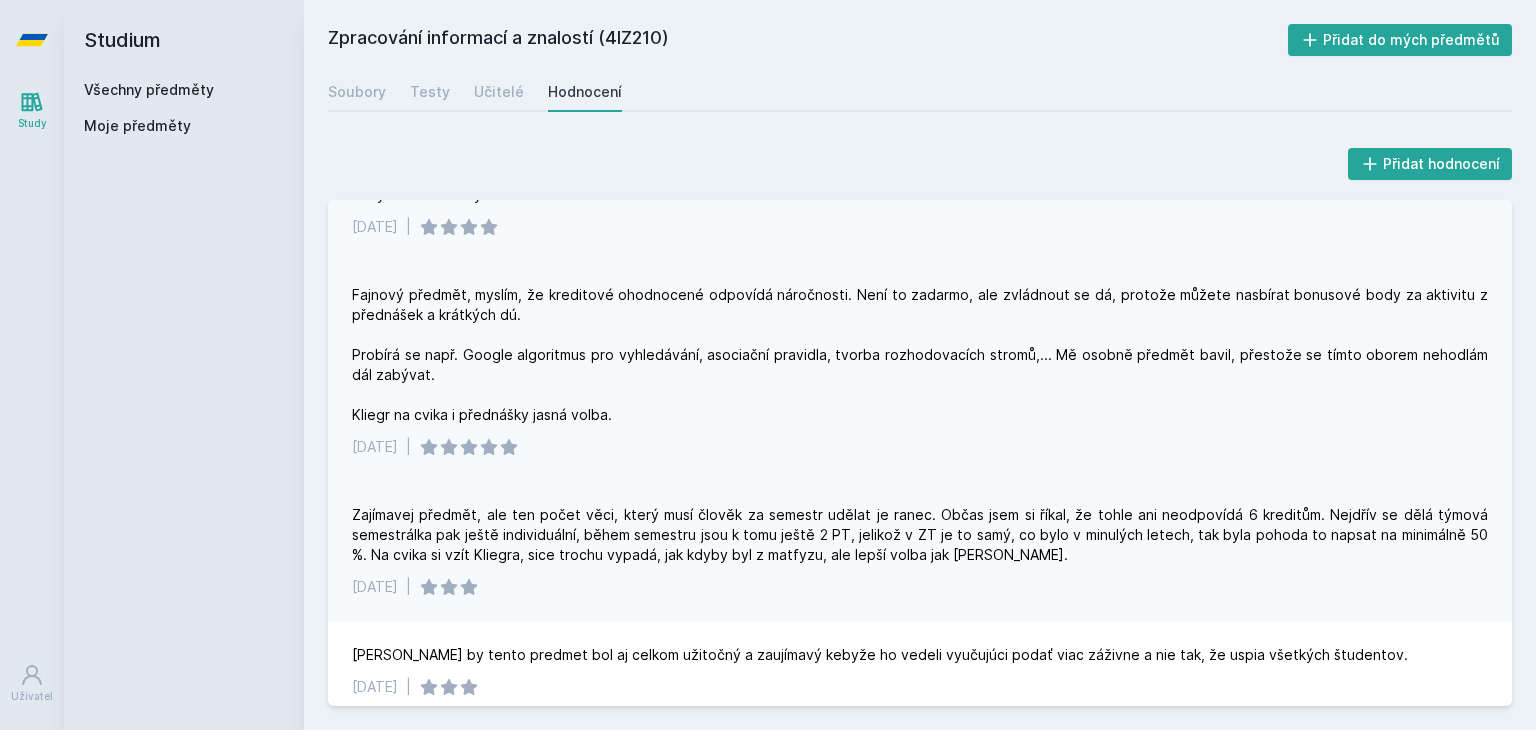 scroll, scrollTop: 1060, scrollLeft: 0, axis: vertical 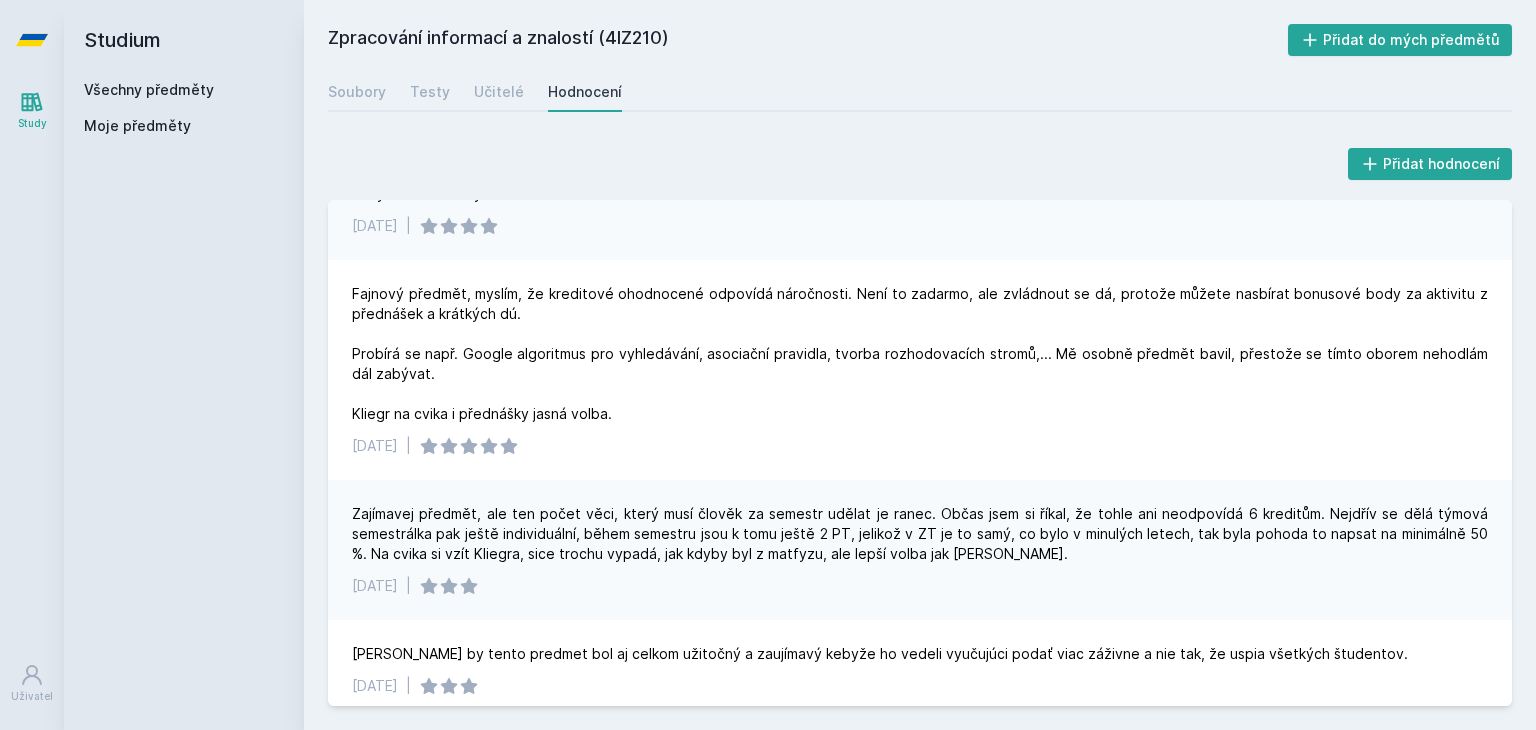 click on "Zajímavej předmět, ale ten počet věci, který musí člověk za semestr udělat je ranec. Občas jsem si říkal, že tohle ani neodpovídá 6 kreditům. Nejdřív se dělá týmová semestrálka pak ještě individuální, během semestru jsou k tomu ještě 2 PT, jelikož v ZT je to samý, co bylo v minulých letech, tak byla pohoda to napsat na minimálně 50 %. Na cvika si vzít Kliegra, sice trochu vypadá, jak kdyby byl z matfyzu, ale lepší volba jak [PERSON_NAME].   [DATE]   |" at bounding box center [920, 550] 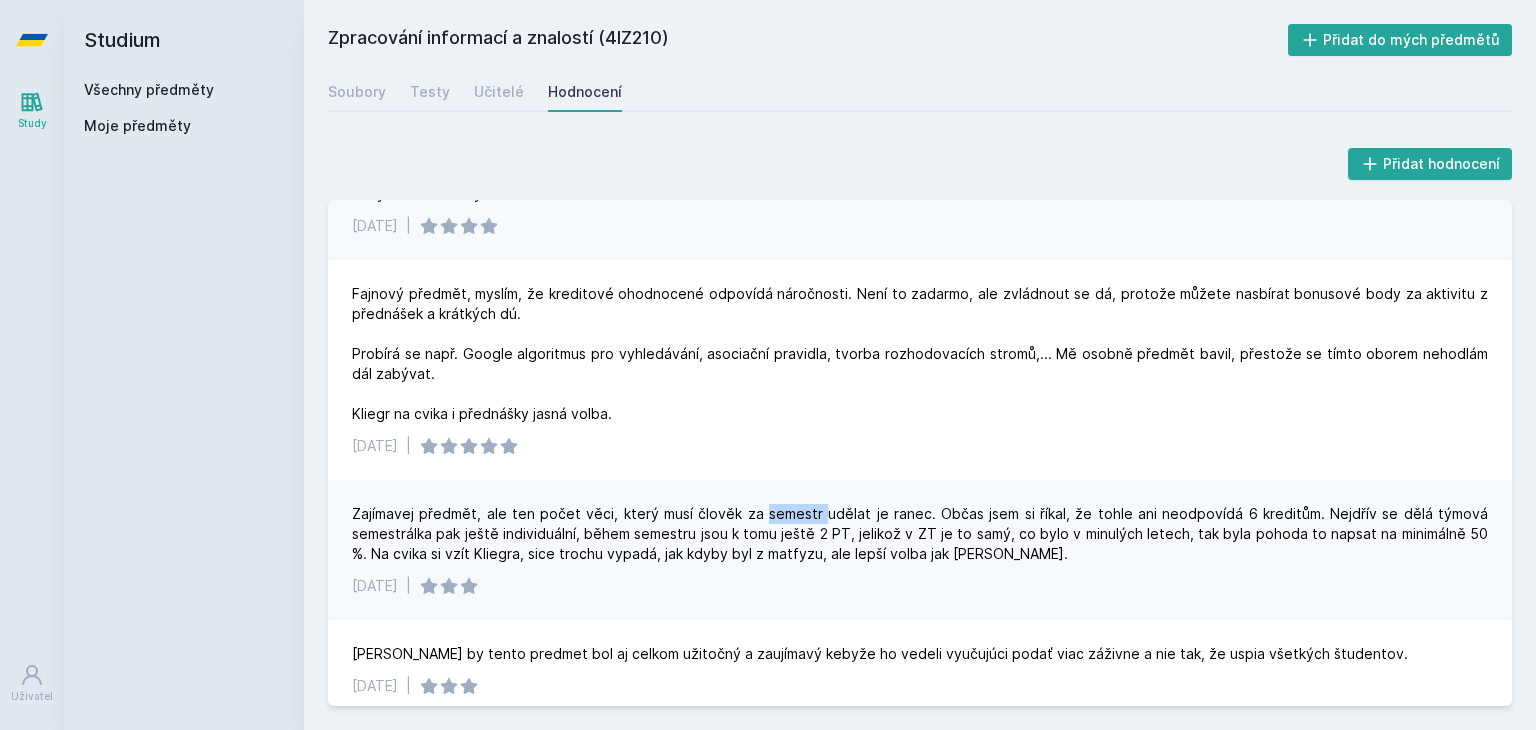 click on "Zajímavej předmět, ale ten počet věci, který musí člověk za semestr udělat je ranec. Občas jsem si říkal, že tohle ani neodpovídá 6 kreditům. Nejdřív se dělá týmová semestrálka pak ještě individuální, během semestru jsou k tomu ještě 2 PT, jelikož v ZT je to samý, co bylo v minulých letech, tak byla pohoda to napsat na minimálně 50 %. Na cvika si vzít Kliegra, sice trochu vypadá, jak kdyby byl z matfyzu, ale lepší volba jak [PERSON_NAME].   [DATE]   |" at bounding box center (920, 550) 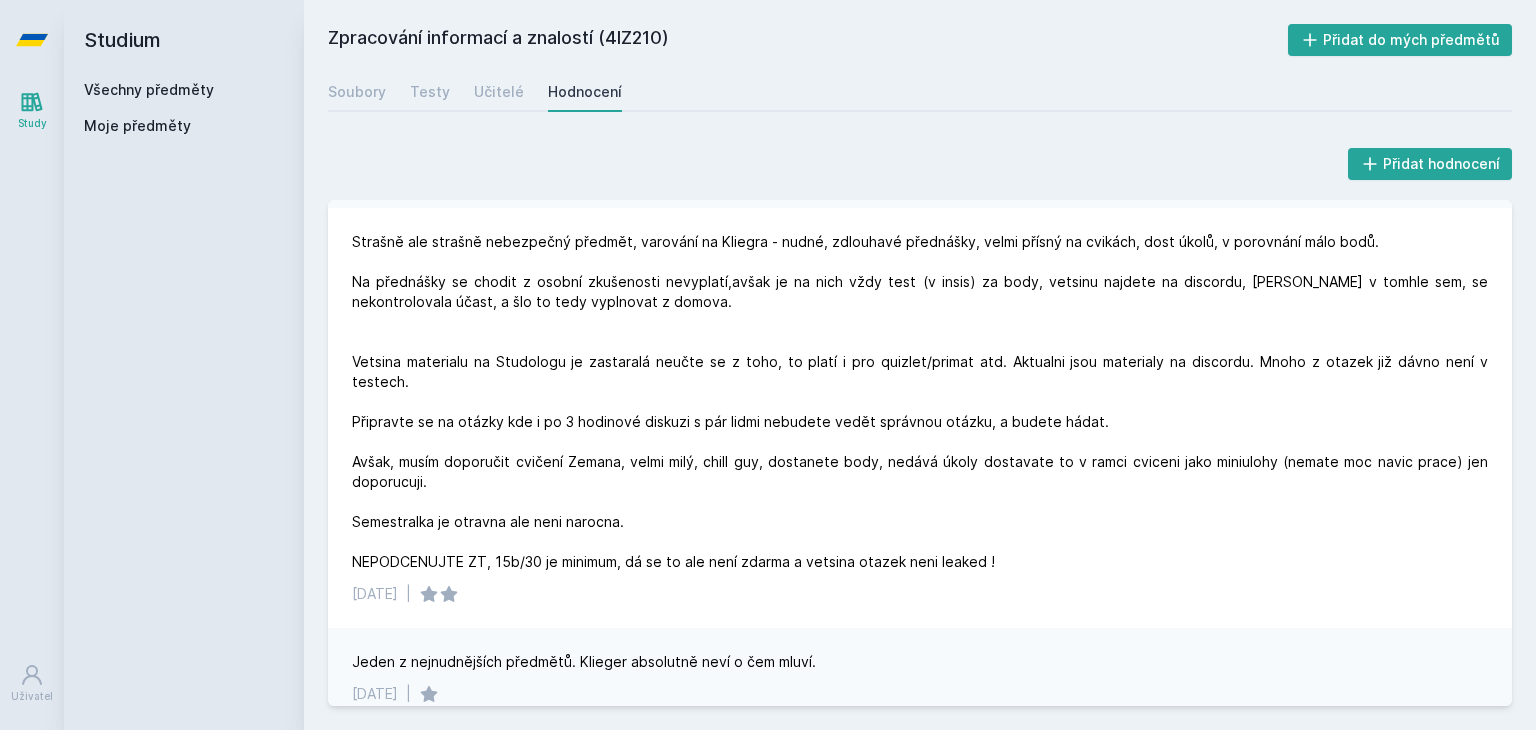 scroll, scrollTop: 0, scrollLeft: 0, axis: both 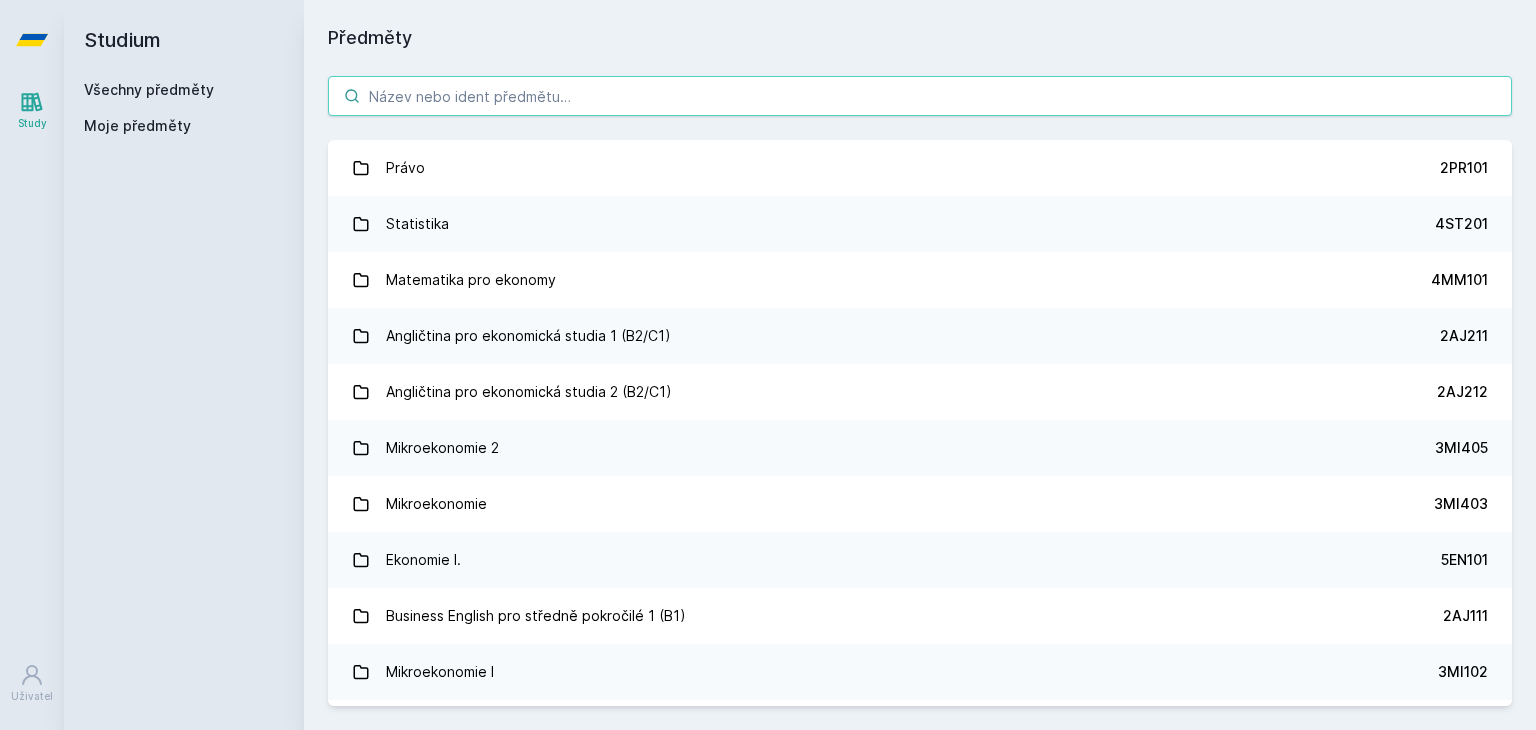 click at bounding box center [920, 96] 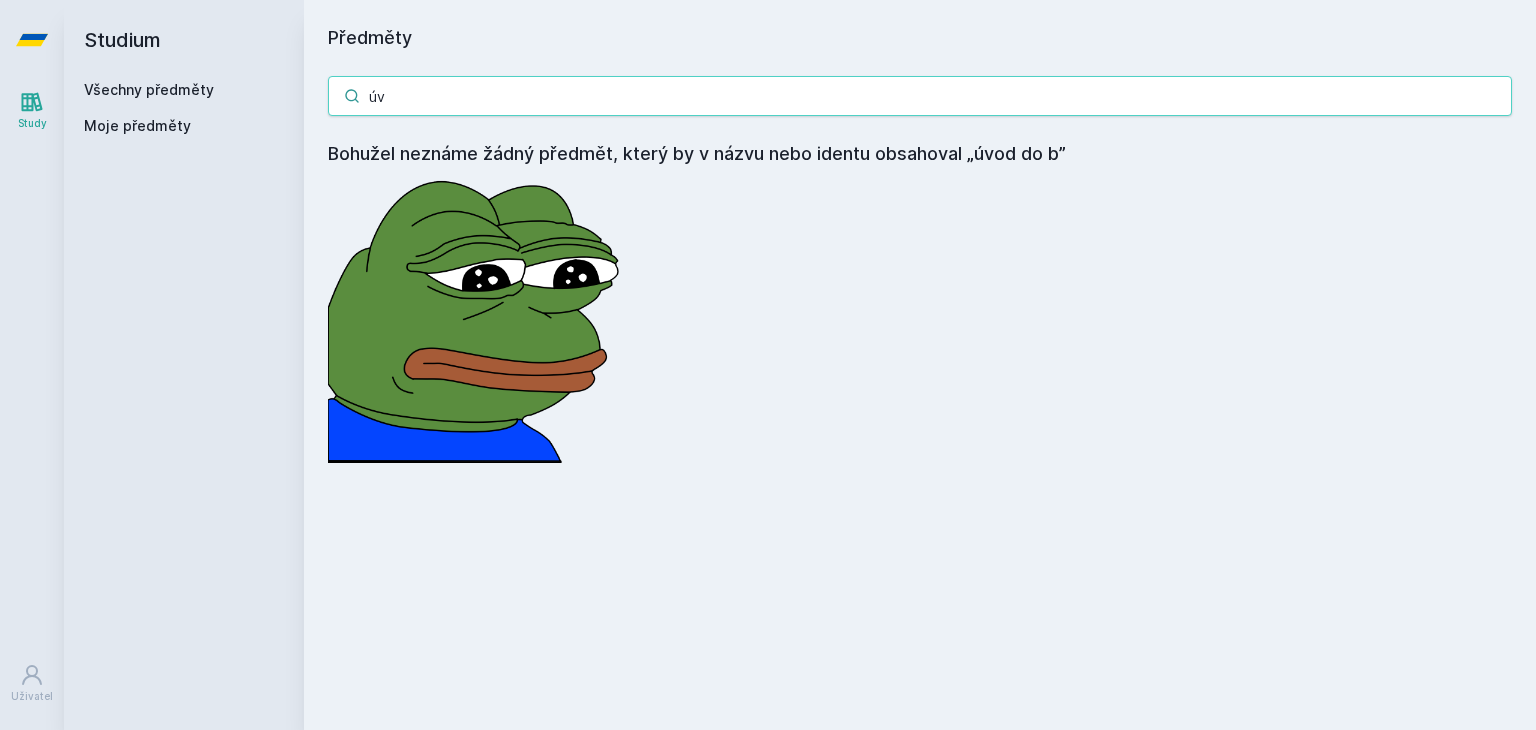 type on "ú" 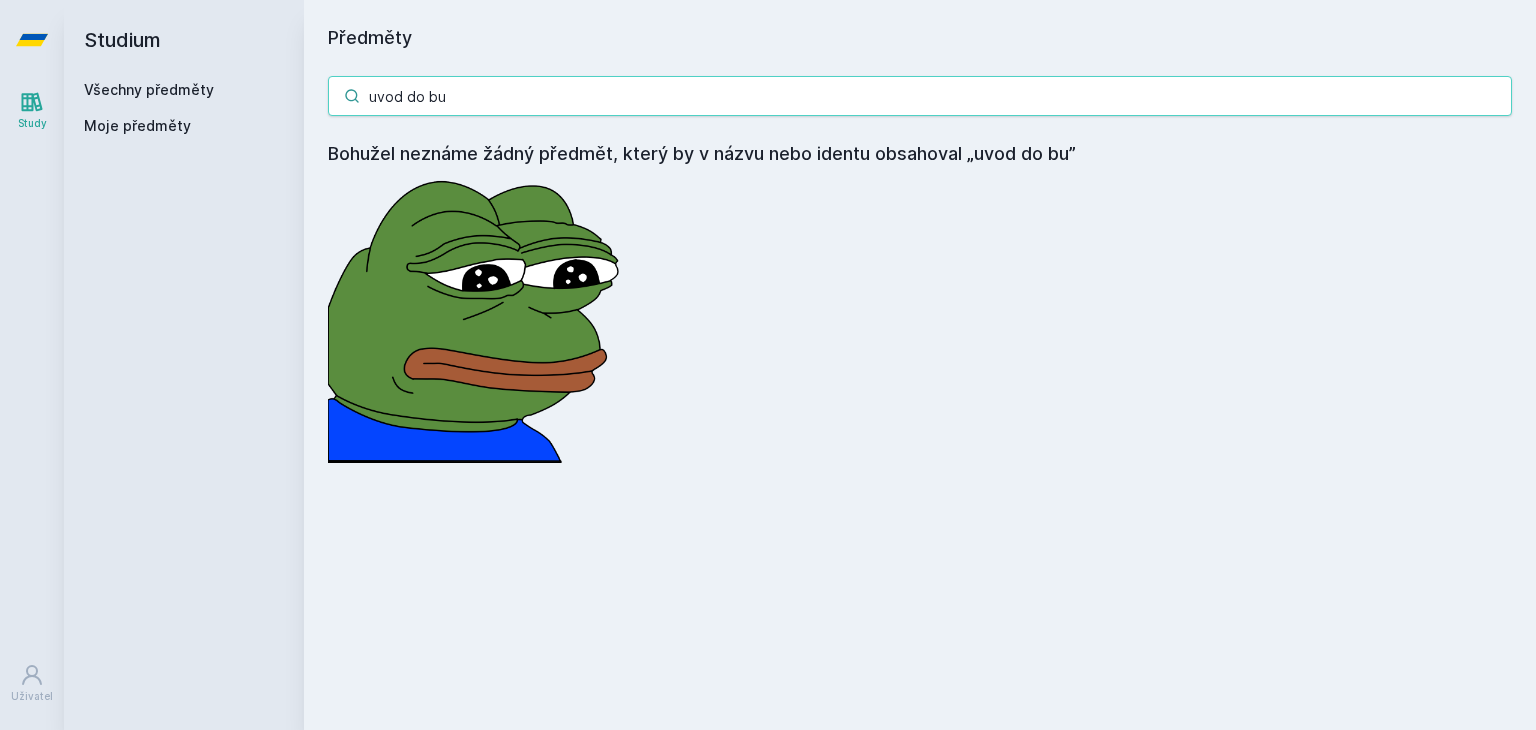 drag, startPoint x: 428, startPoint y: 107, endPoint x: 204, endPoint y: 86, distance: 224.98222 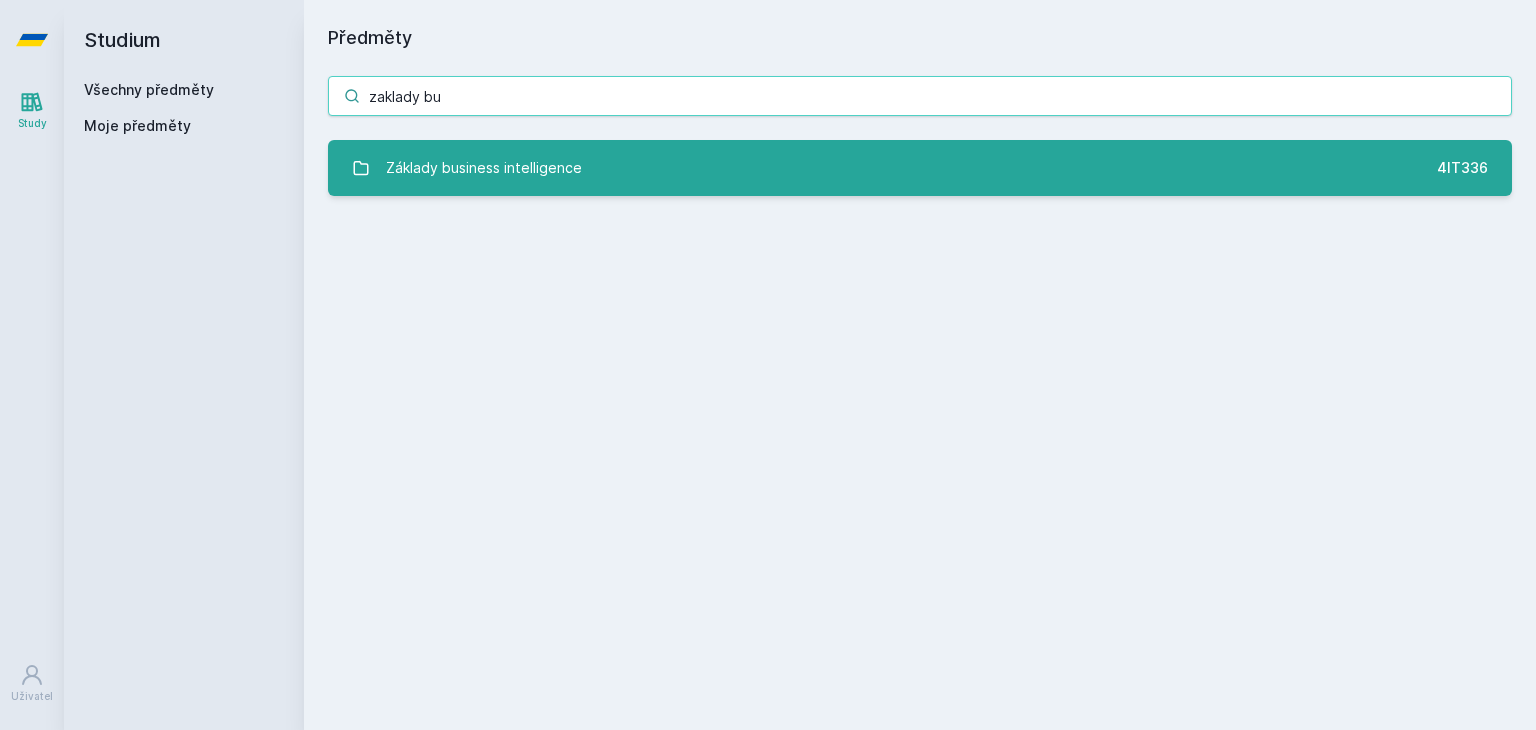 type on "zaklady bu" 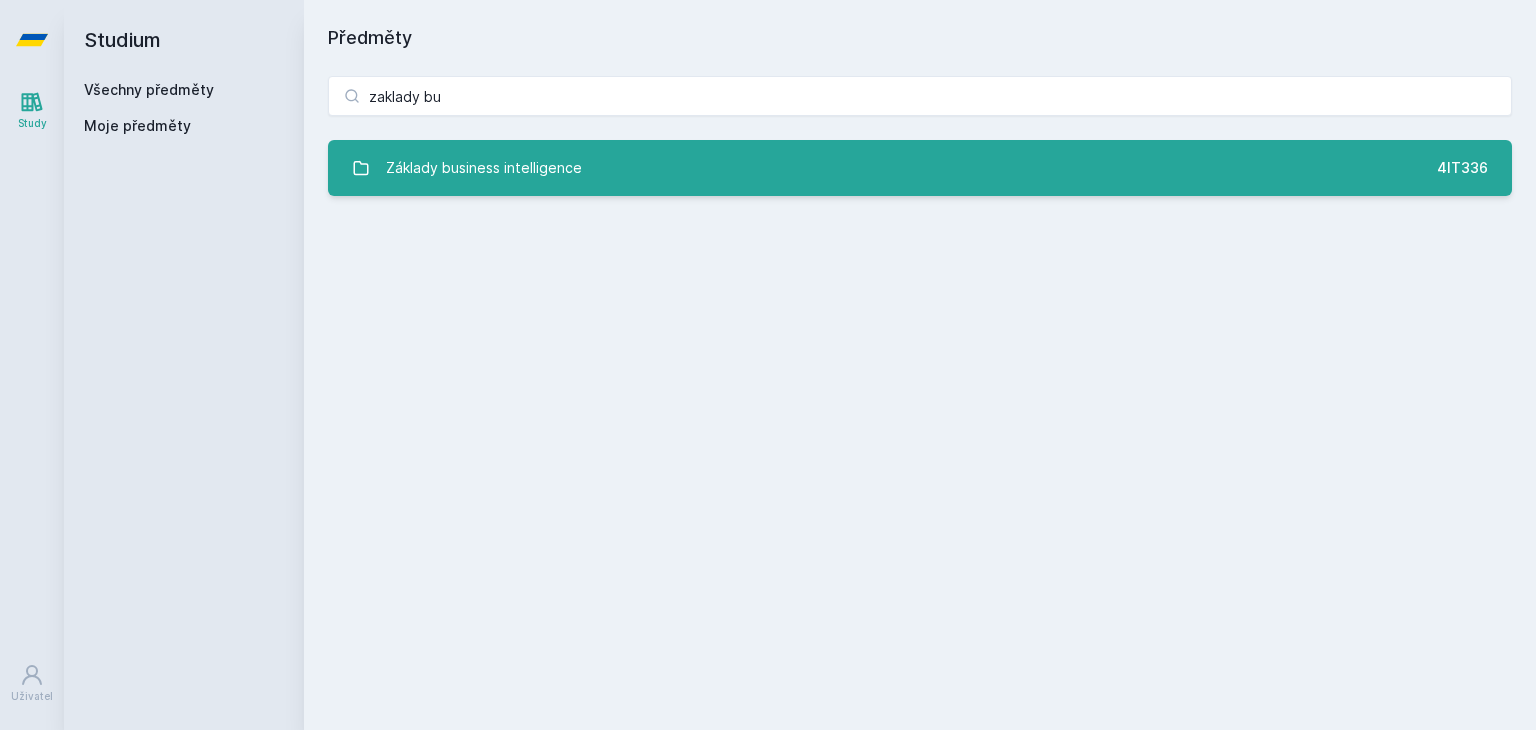 click on "Základy business intelligence" at bounding box center [484, 168] 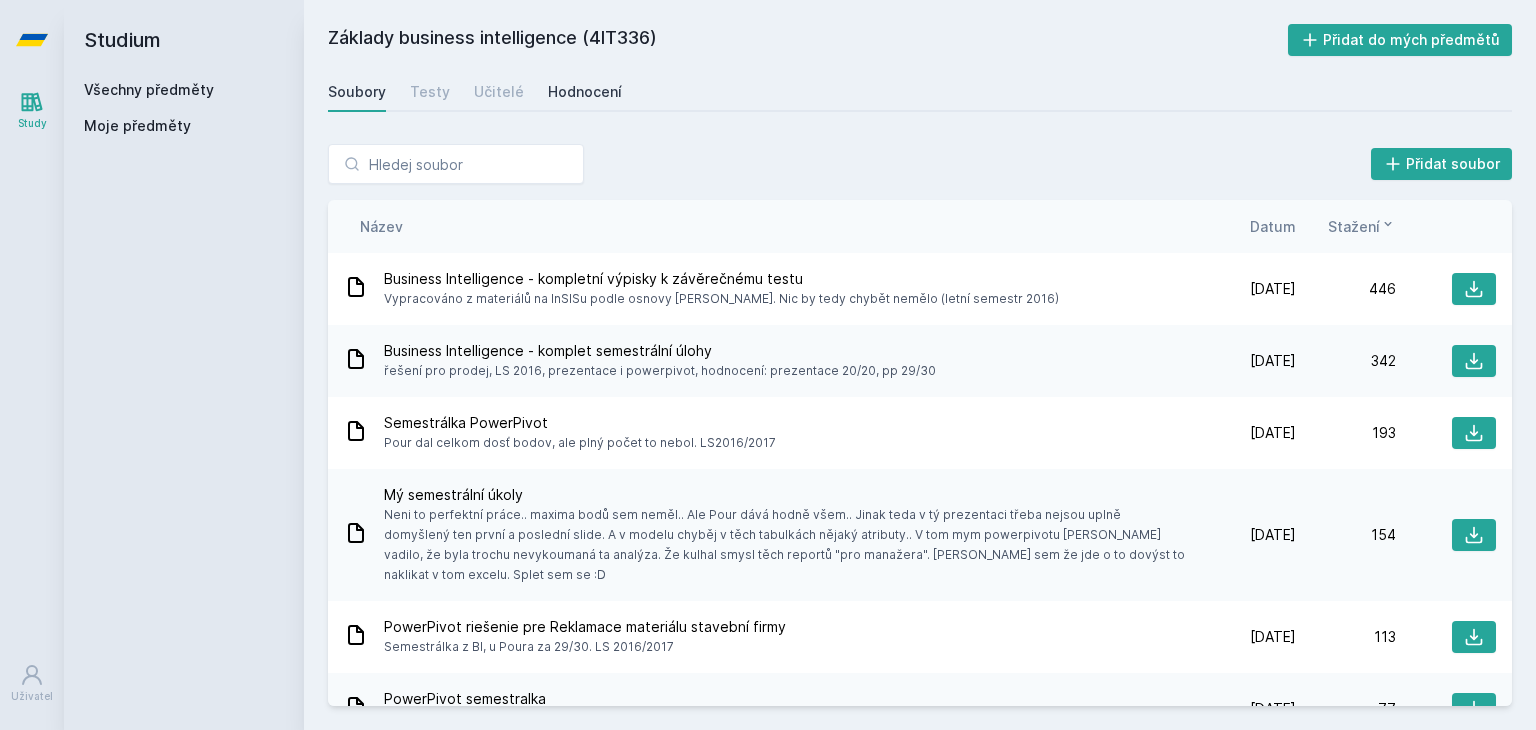 click on "Hodnocení" at bounding box center [585, 92] 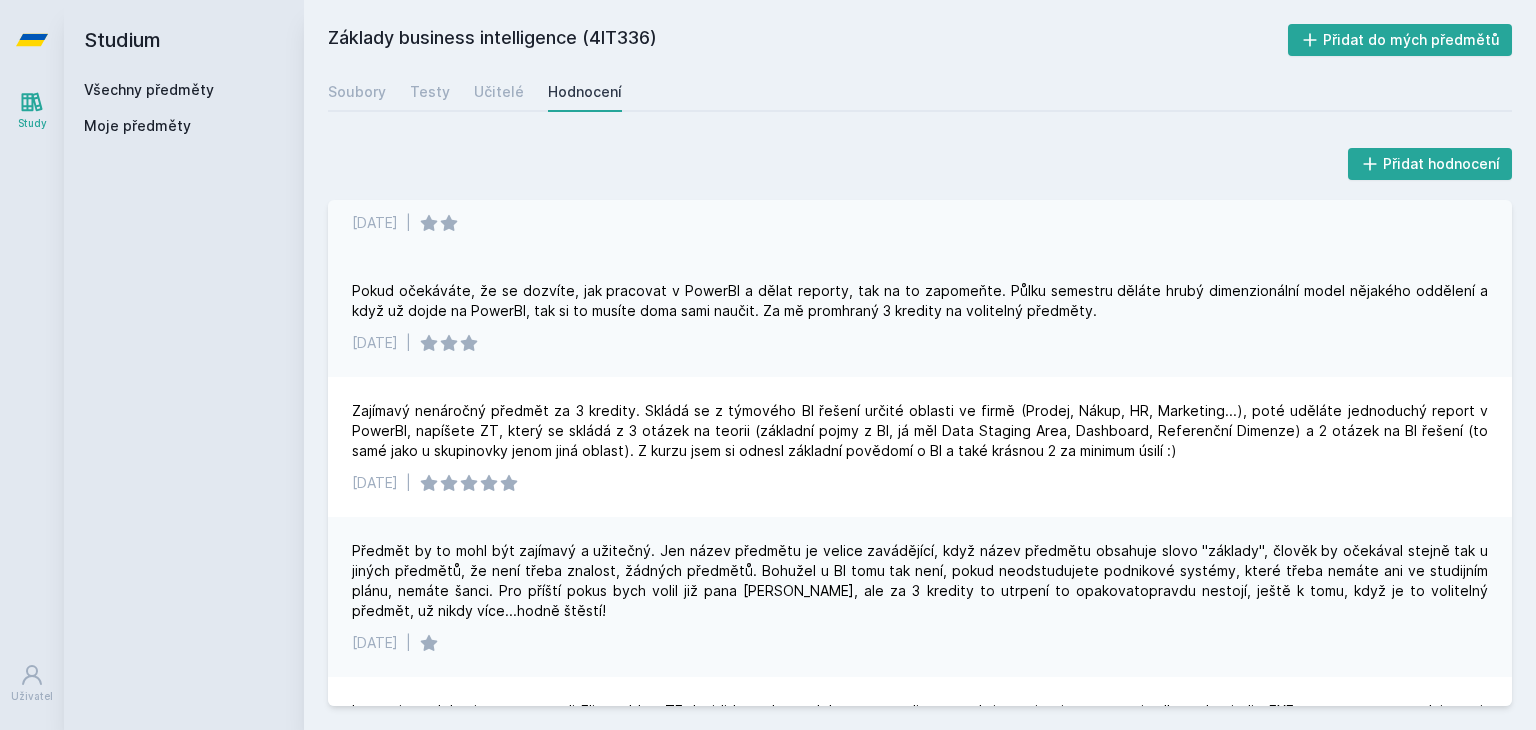 scroll, scrollTop: 0, scrollLeft: 0, axis: both 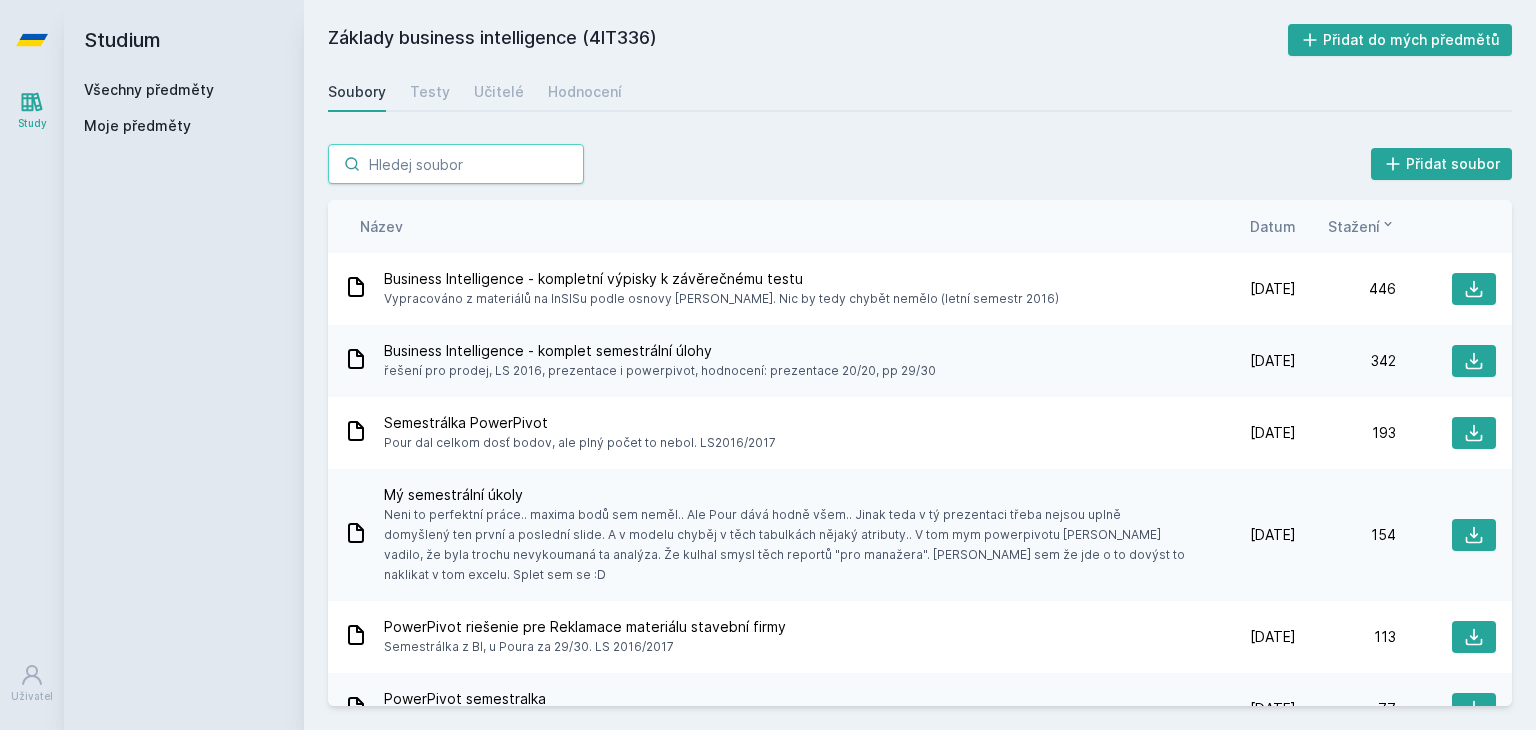 click at bounding box center (456, 164) 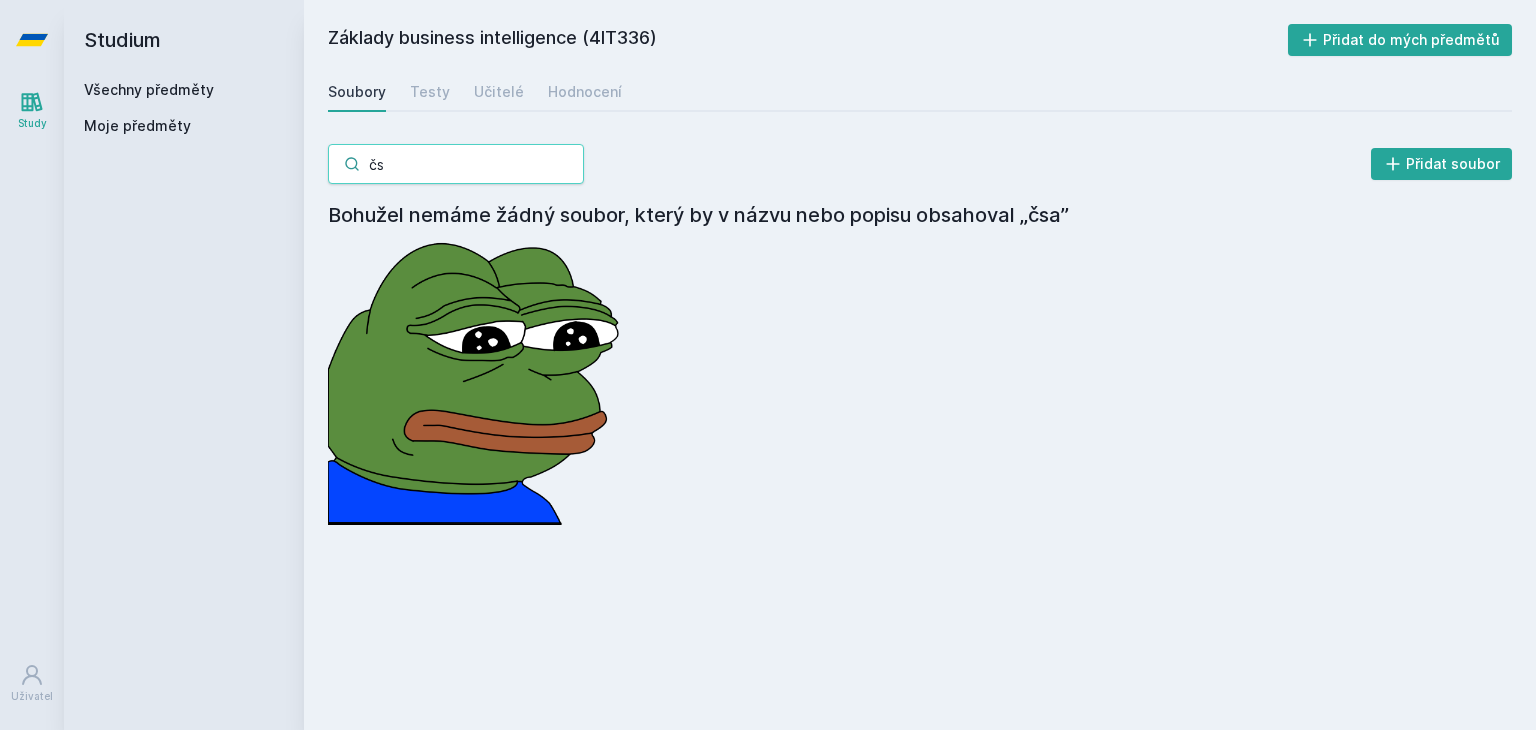 type on "č" 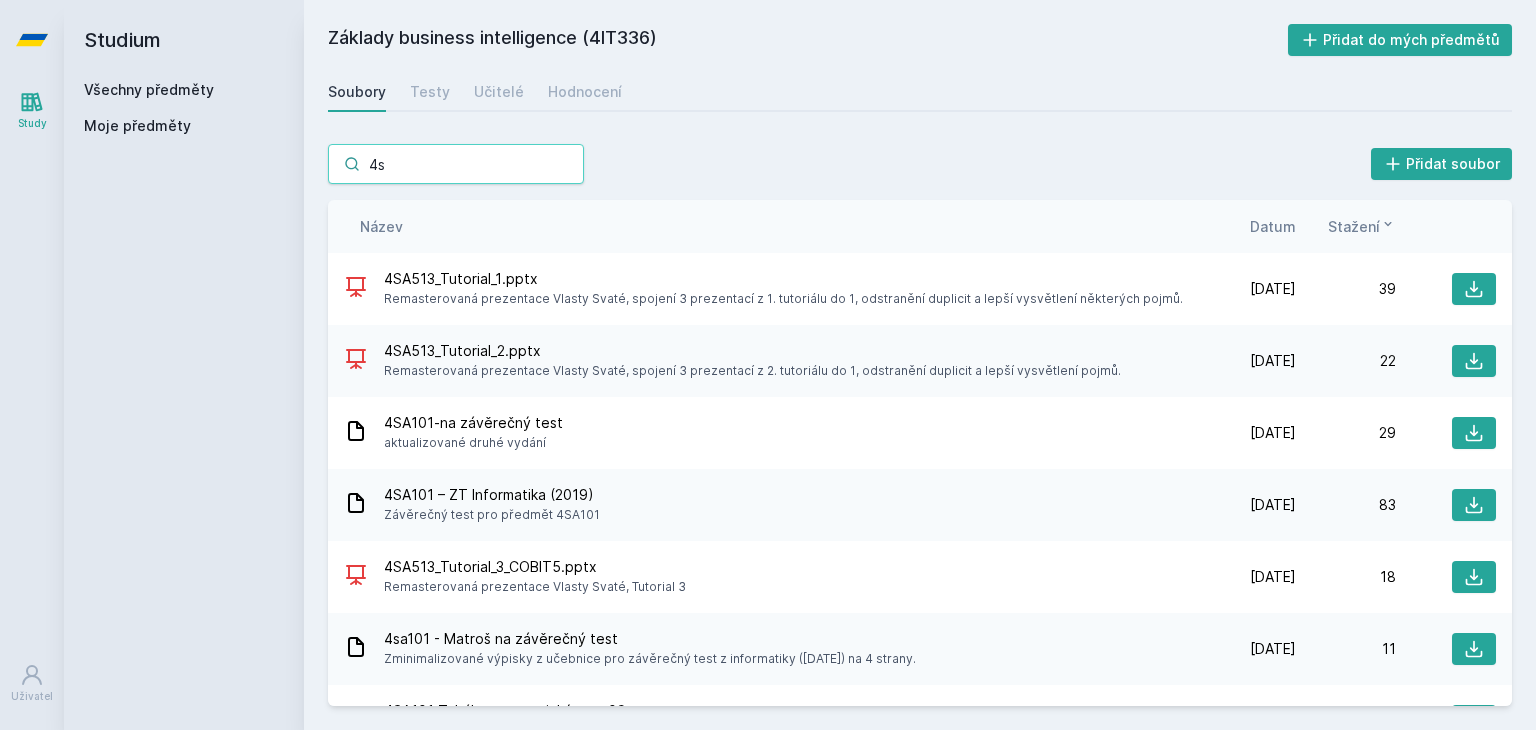 type on "4" 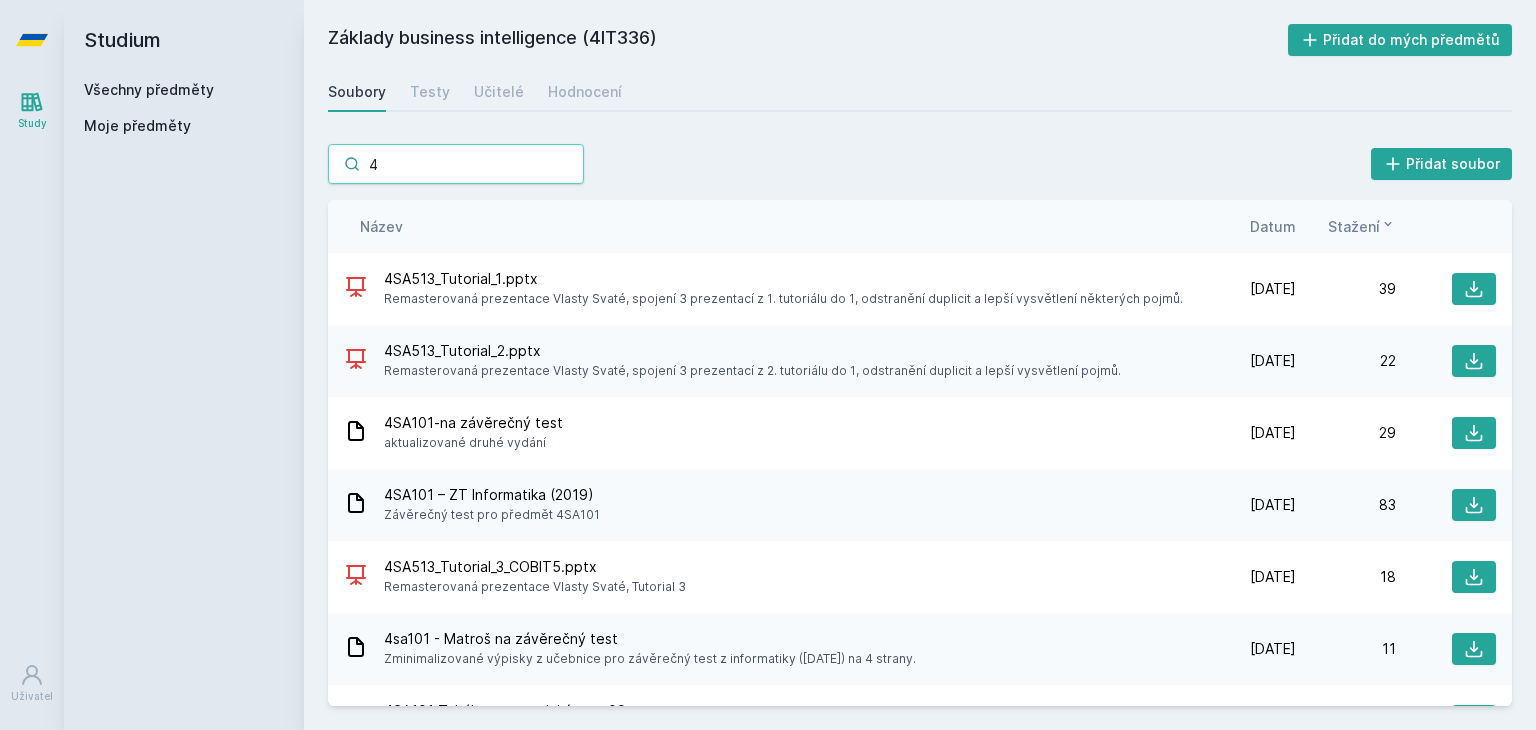 type 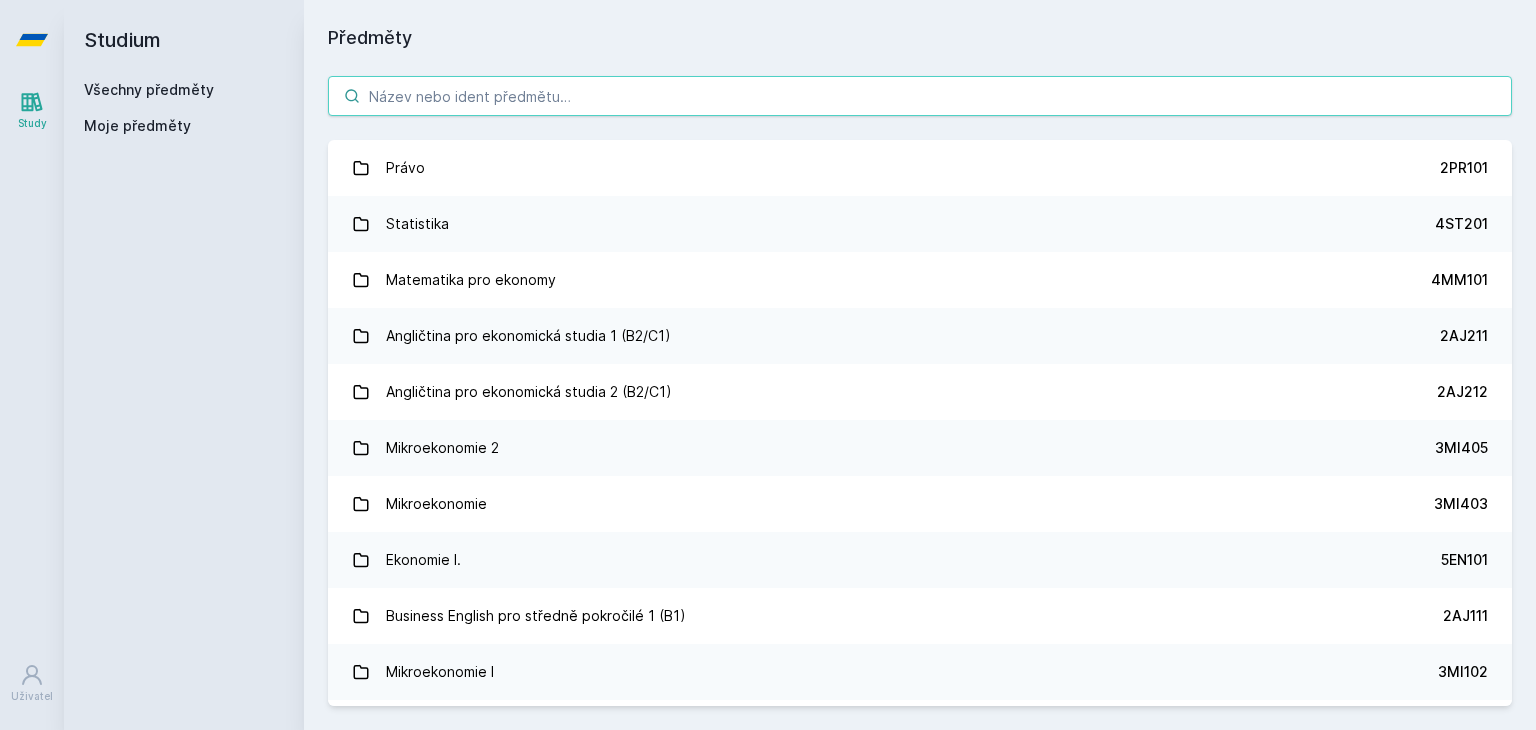 click at bounding box center (920, 96) 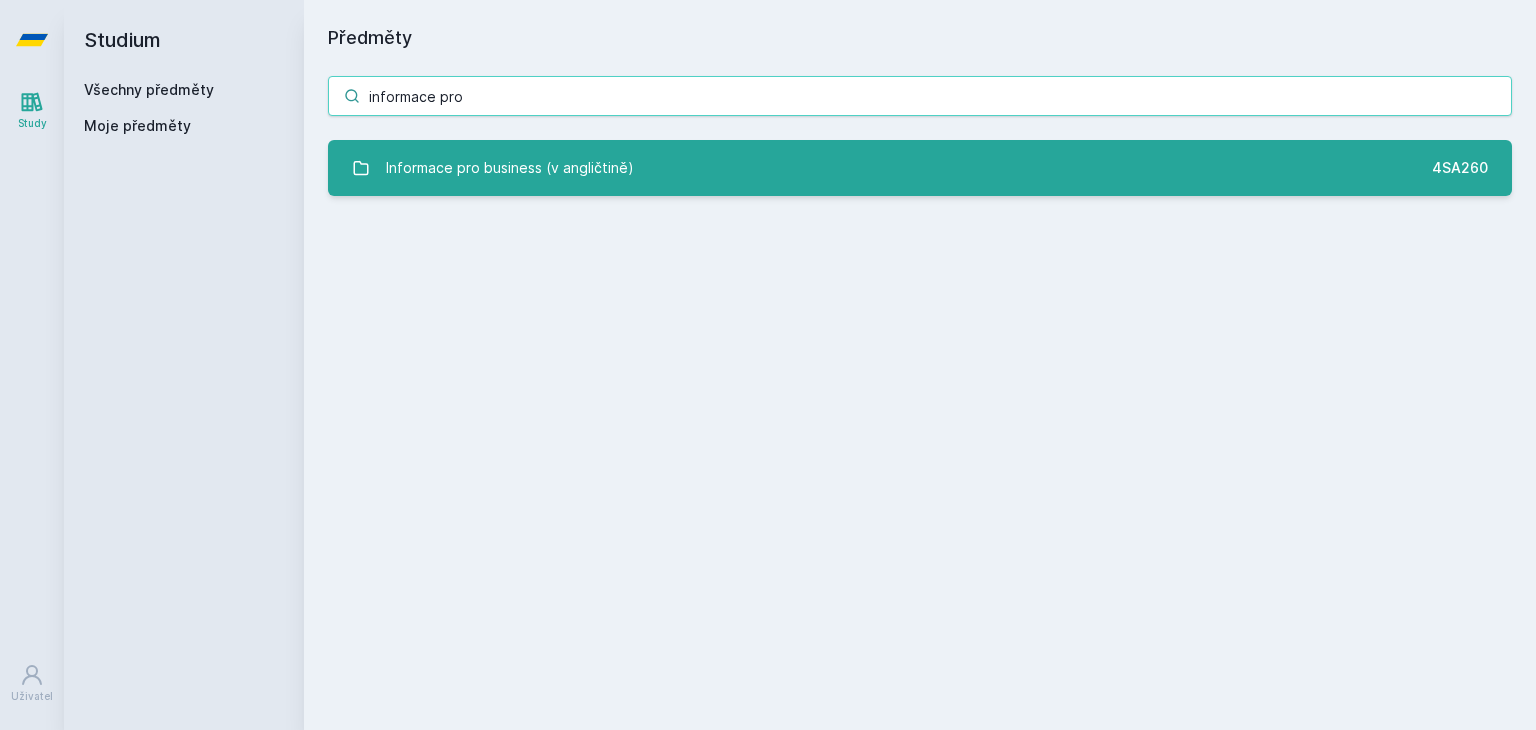 type on "informace pro" 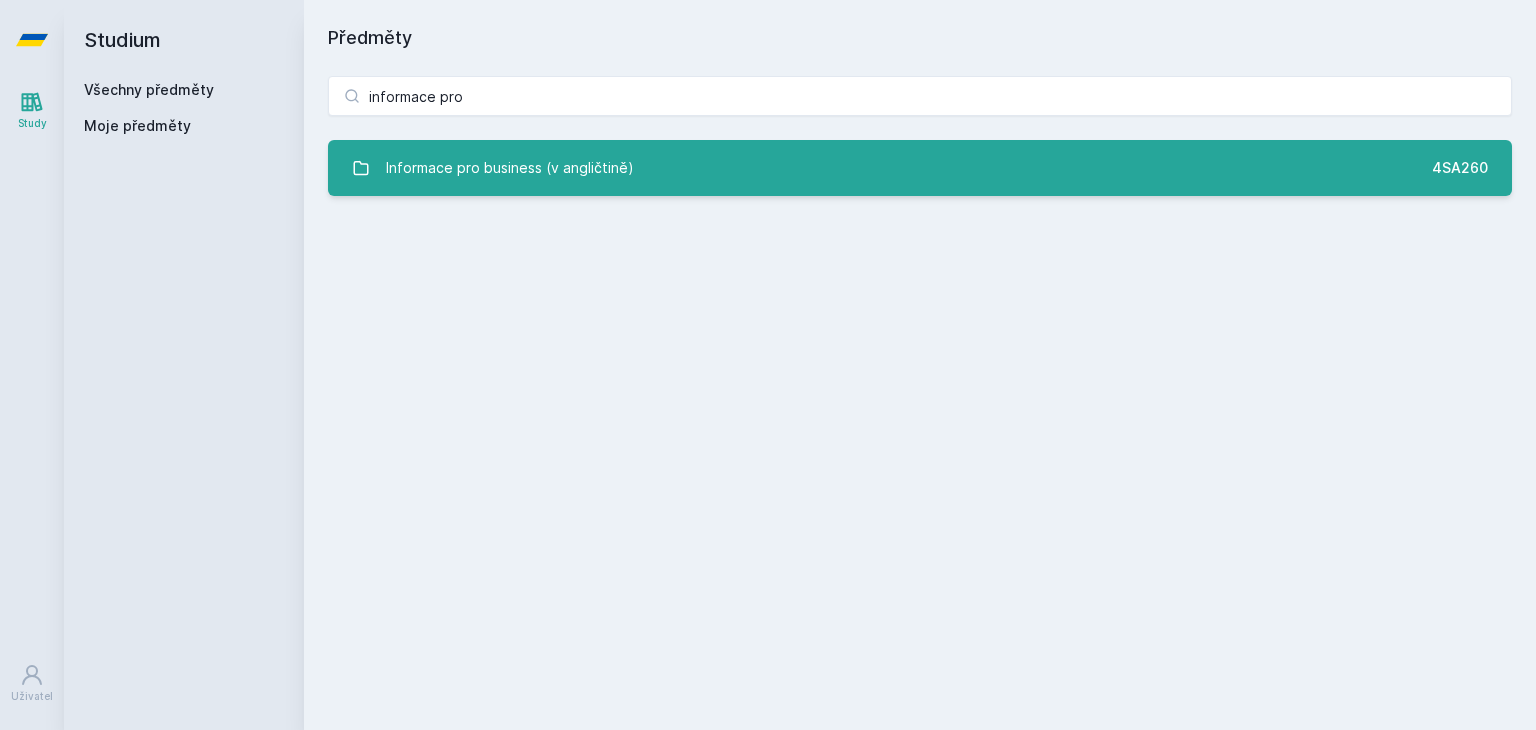 click on "Informace pro business (v angličtině)   4SA260" at bounding box center (920, 168) 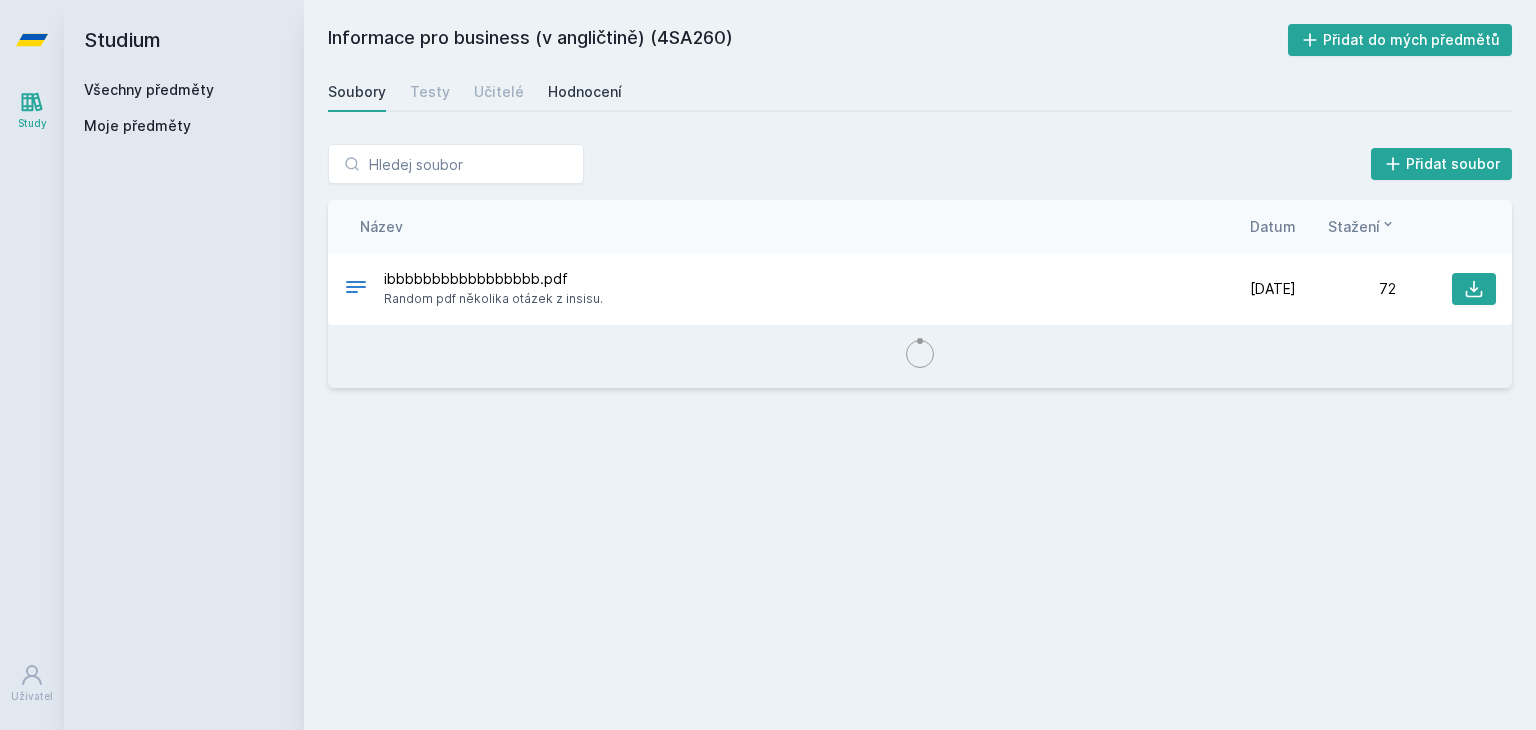 click on "Hodnocení" at bounding box center [585, 92] 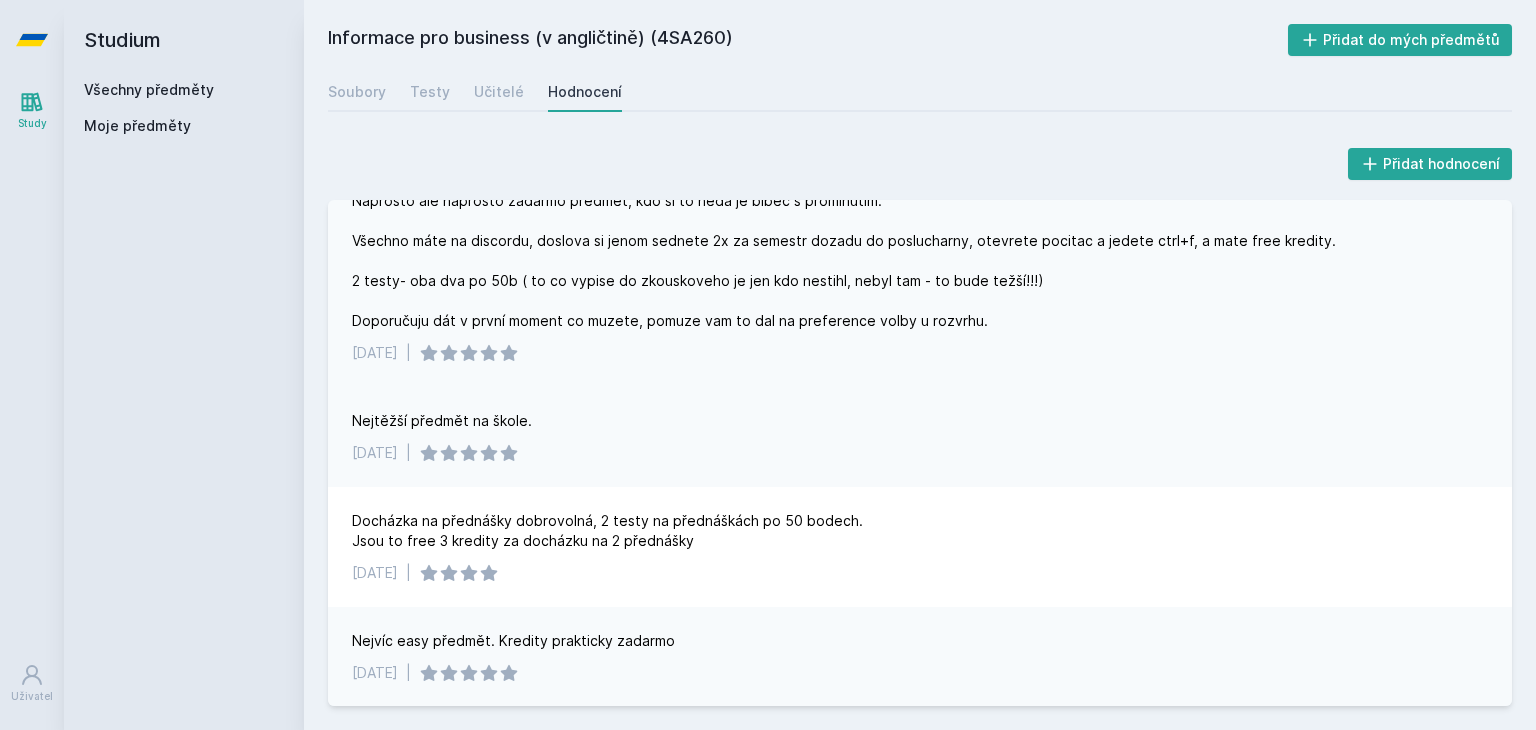 scroll, scrollTop: 0, scrollLeft: 0, axis: both 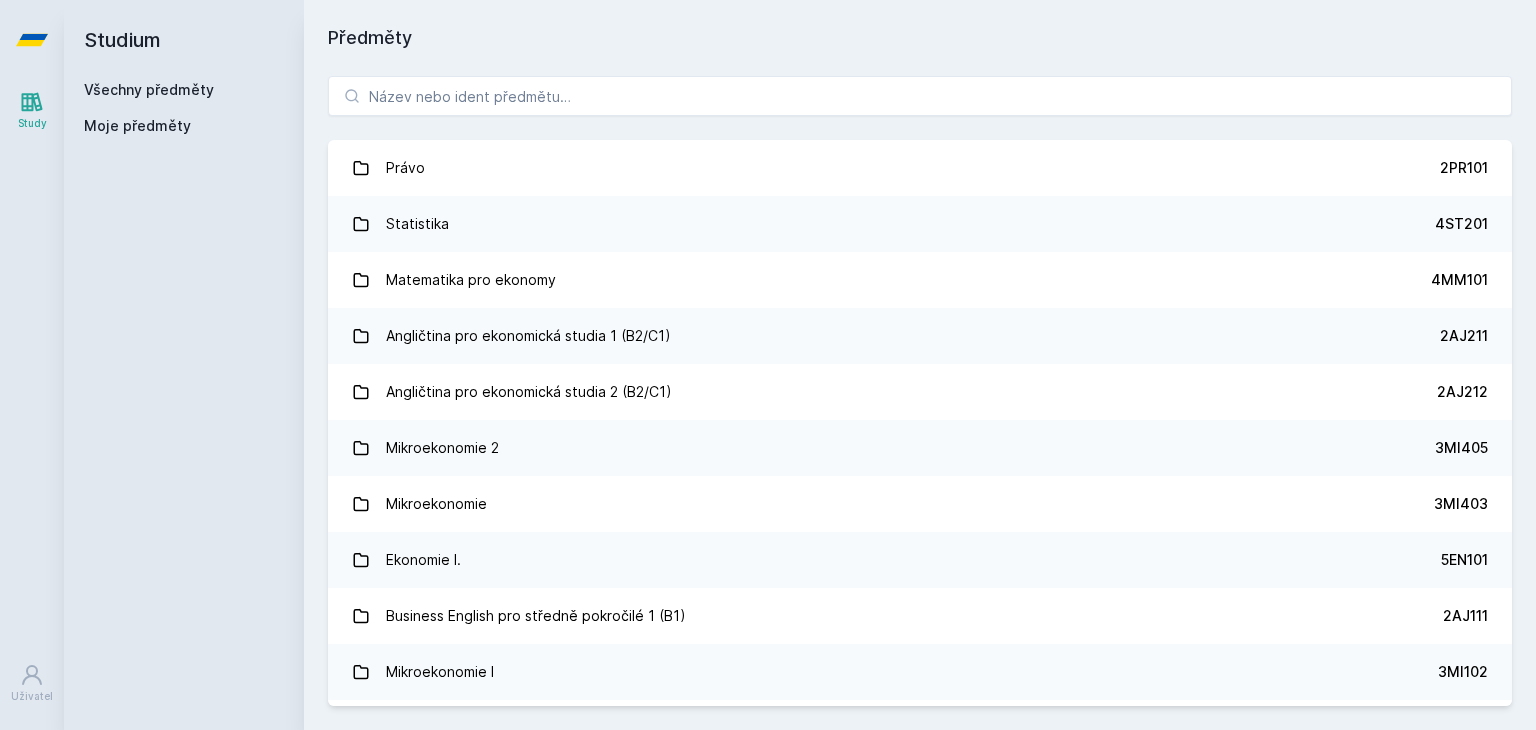 click on "Právo   2PR101   Statistika   4ST201   Matematika pro ekonomy   4MM101   Angličtina pro ekonomická studia 1 (B2/C1)   2AJ211   Angličtina pro ekonomická studia 2 (B2/C1)   2AJ212   Mikroekonomie 2   3MI405   Mikroekonomie   3MI403   Ekonomie I.   5EN101   Business English pro středně pokročilé 1 (B1)   2AJ111   Mikroekonomie I   3MI102   Hospodářské dějiny   5HD200   Mezinárodní ekonomie   2SE221   Manažerská informatika - efektivní komunikace a prezentace   22F200   Účetnictví I.   1FU201   Světová ekonomika   2SE202   Ekonomie II.   5EN411   Základy mikroekonomie   5EN102   Management   3MA101   Regionální trhy v globální perspektivě   2SE440   Informatika   4SA101   Mezinárodní management   2OP401   Databáze   4IT218   Matematika pro ekonomy (Matematika A)   55F100   Diplomový seminář   22F501   Retail Marketing   2OP302   Finanční teorie, politika a instituce   11F201   Informační a komunikační technologie   4IZ110   Posilování   TVSPOS     3PO401" at bounding box center (920, 391) 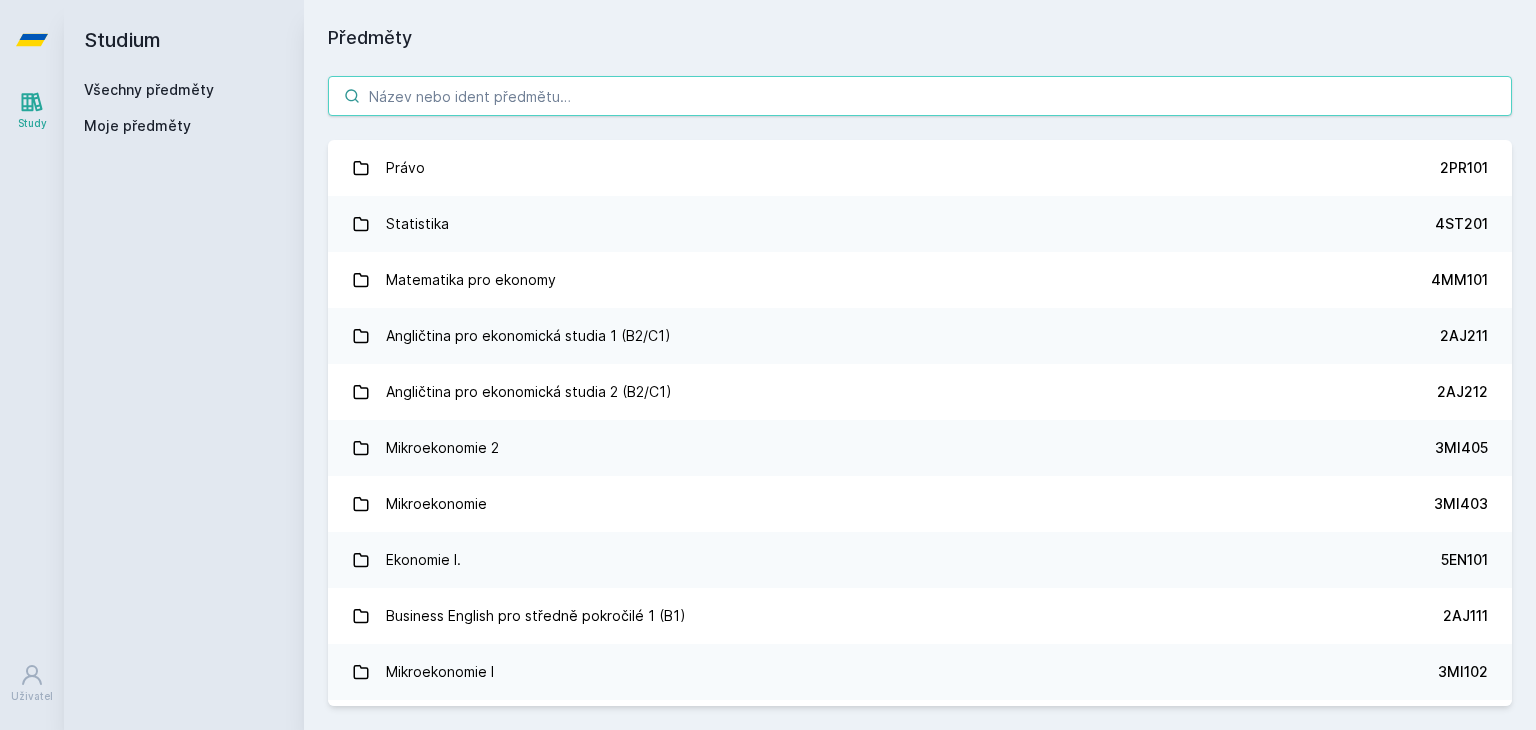 click at bounding box center [920, 96] 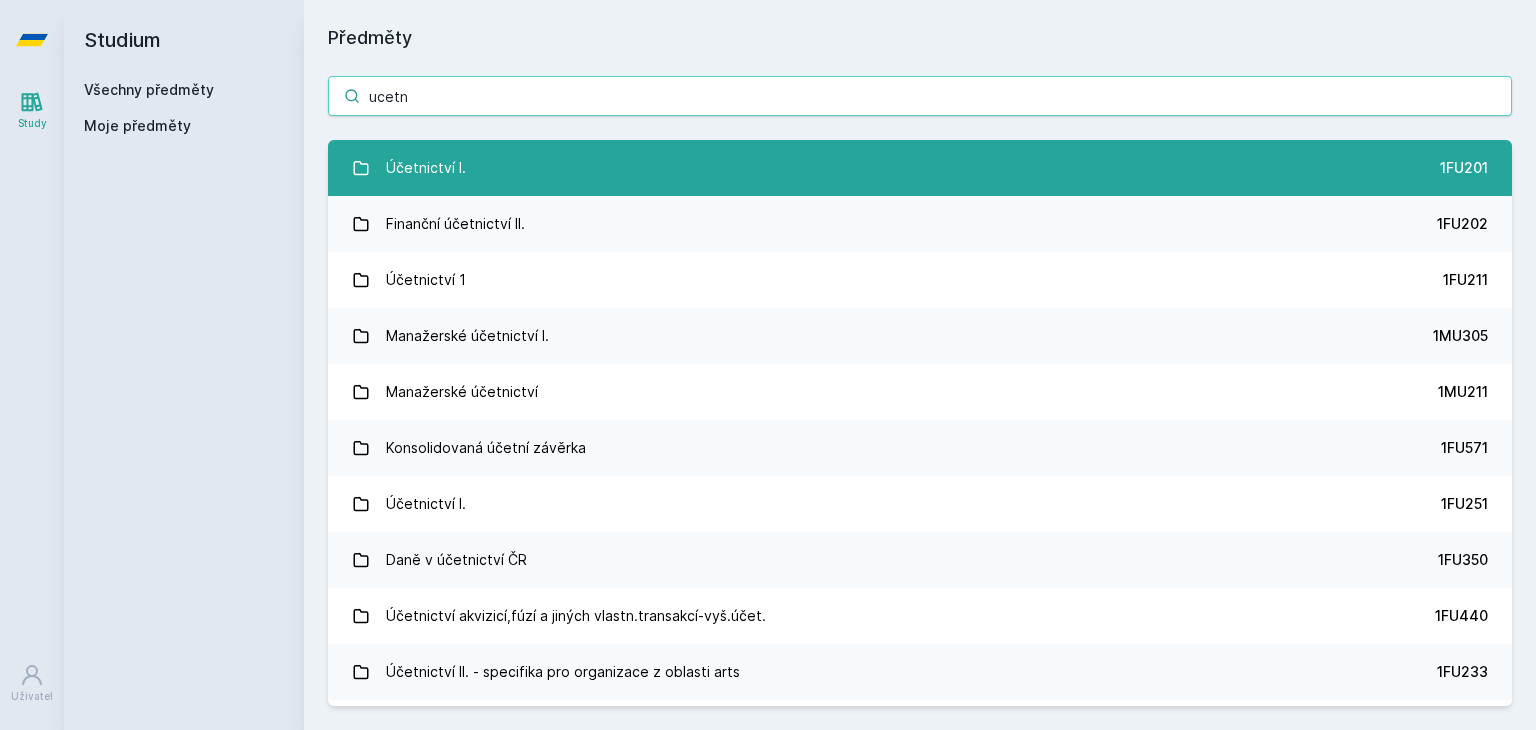 type on "ucetn" 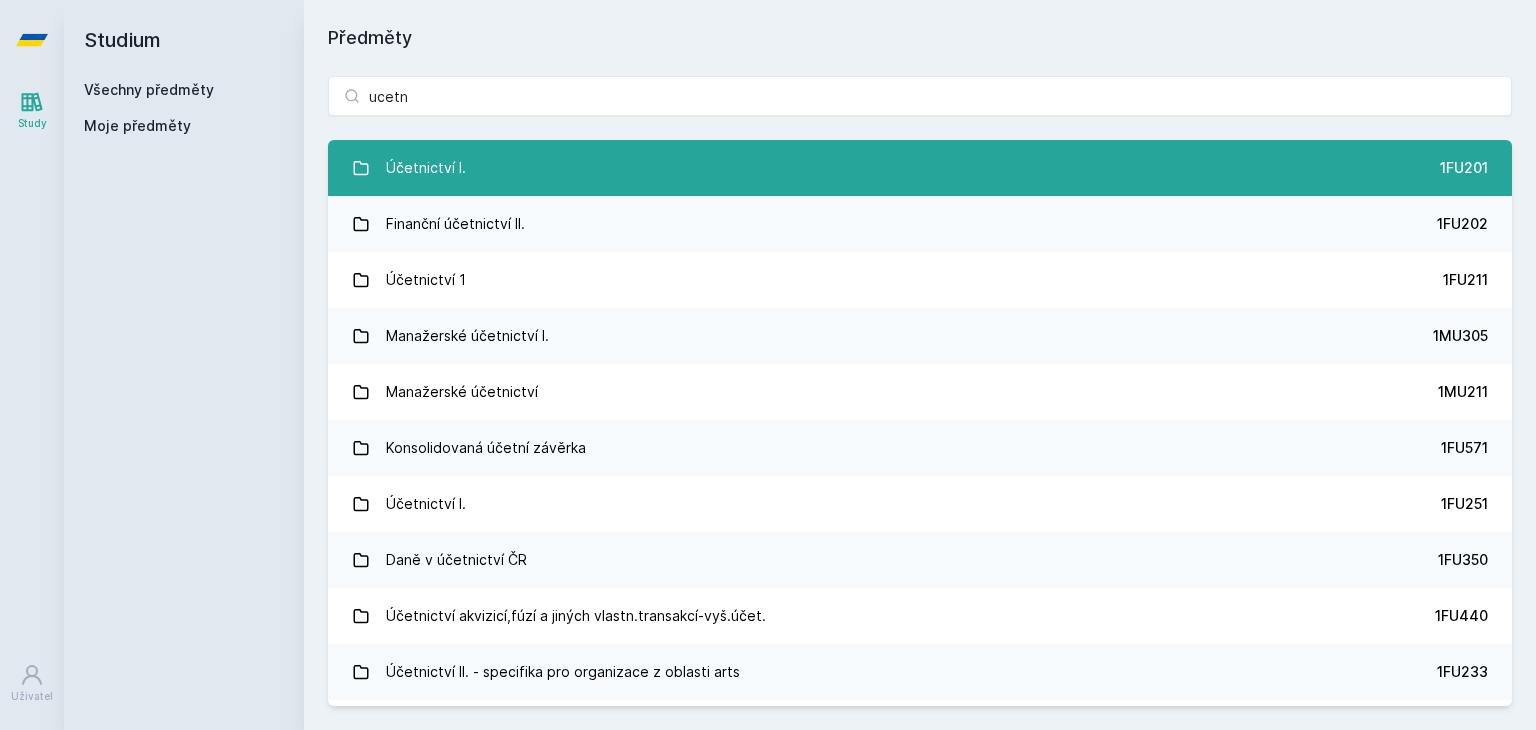 click on "Účetnictví I.   1FU201" at bounding box center (920, 168) 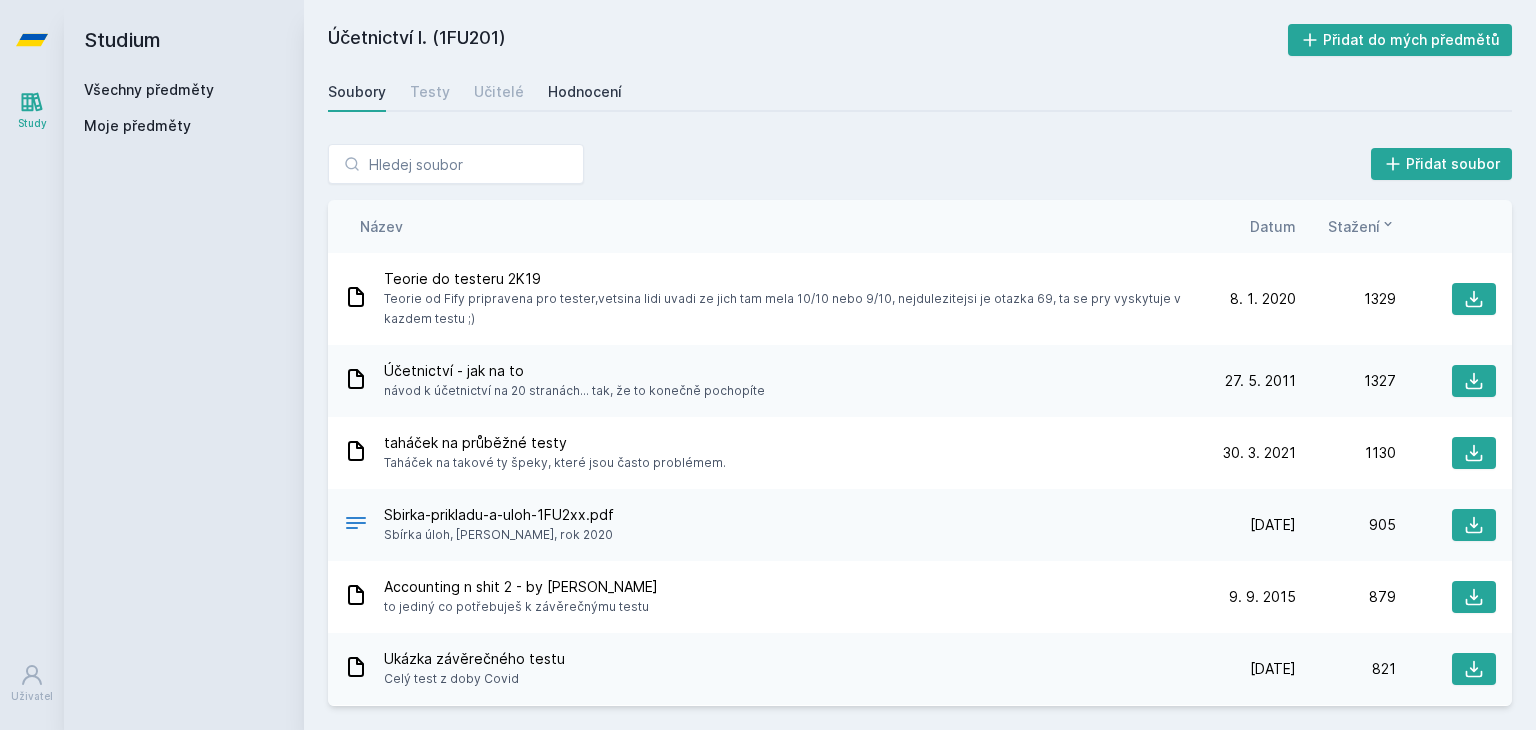 click on "Hodnocení" at bounding box center (585, 92) 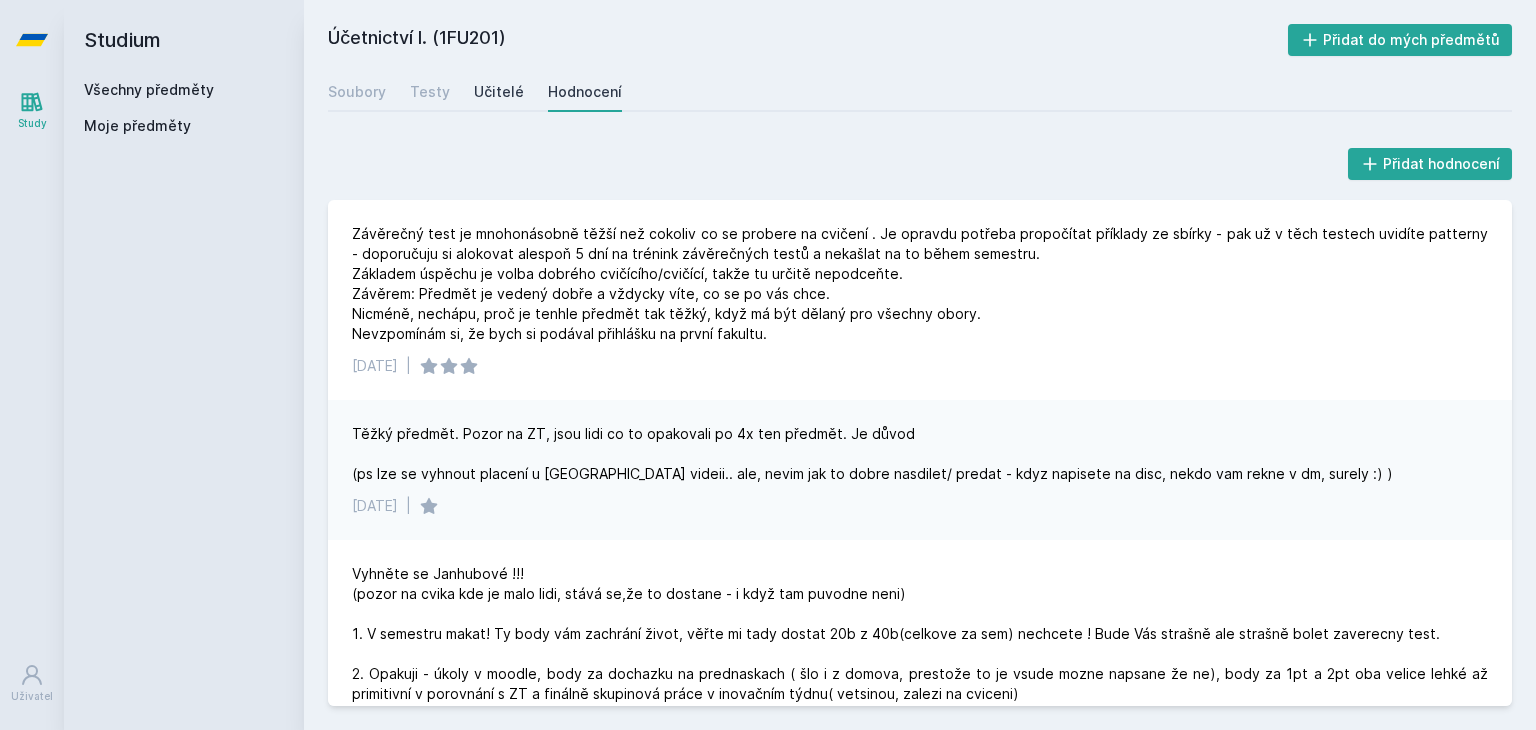 click on "Učitelé" at bounding box center (499, 92) 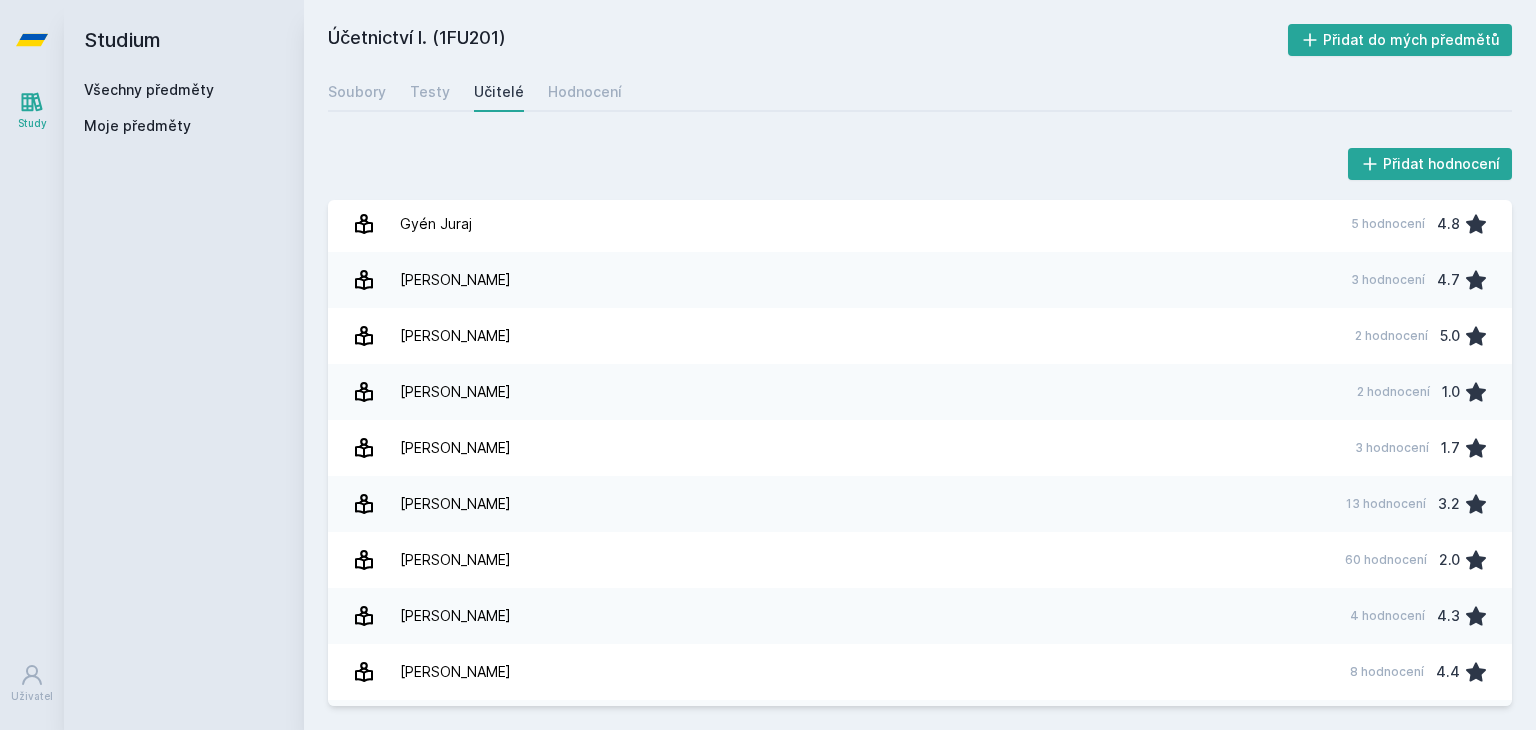scroll, scrollTop: 566, scrollLeft: 0, axis: vertical 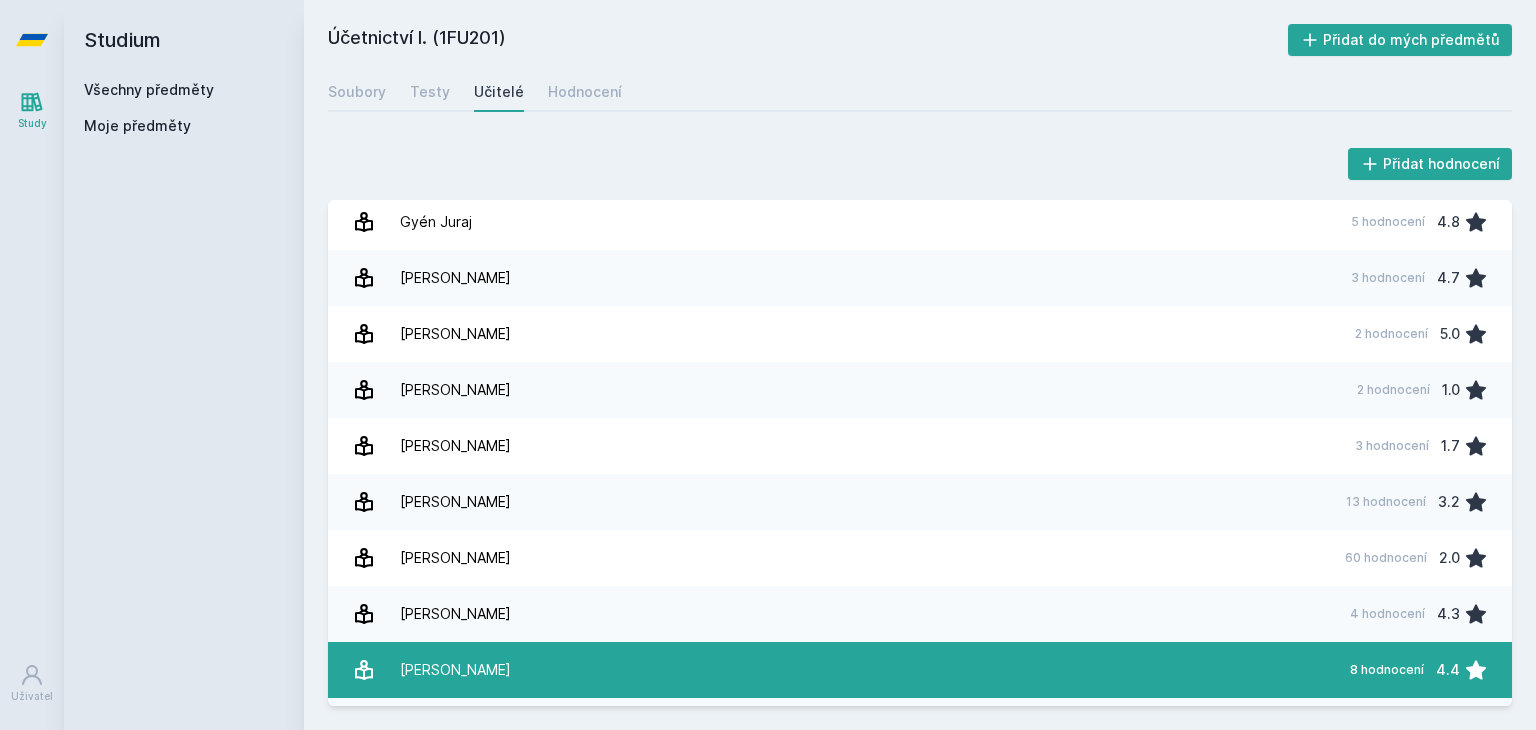 click on "[PERSON_NAME]
8 hodnocení
4.4" at bounding box center [920, 670] 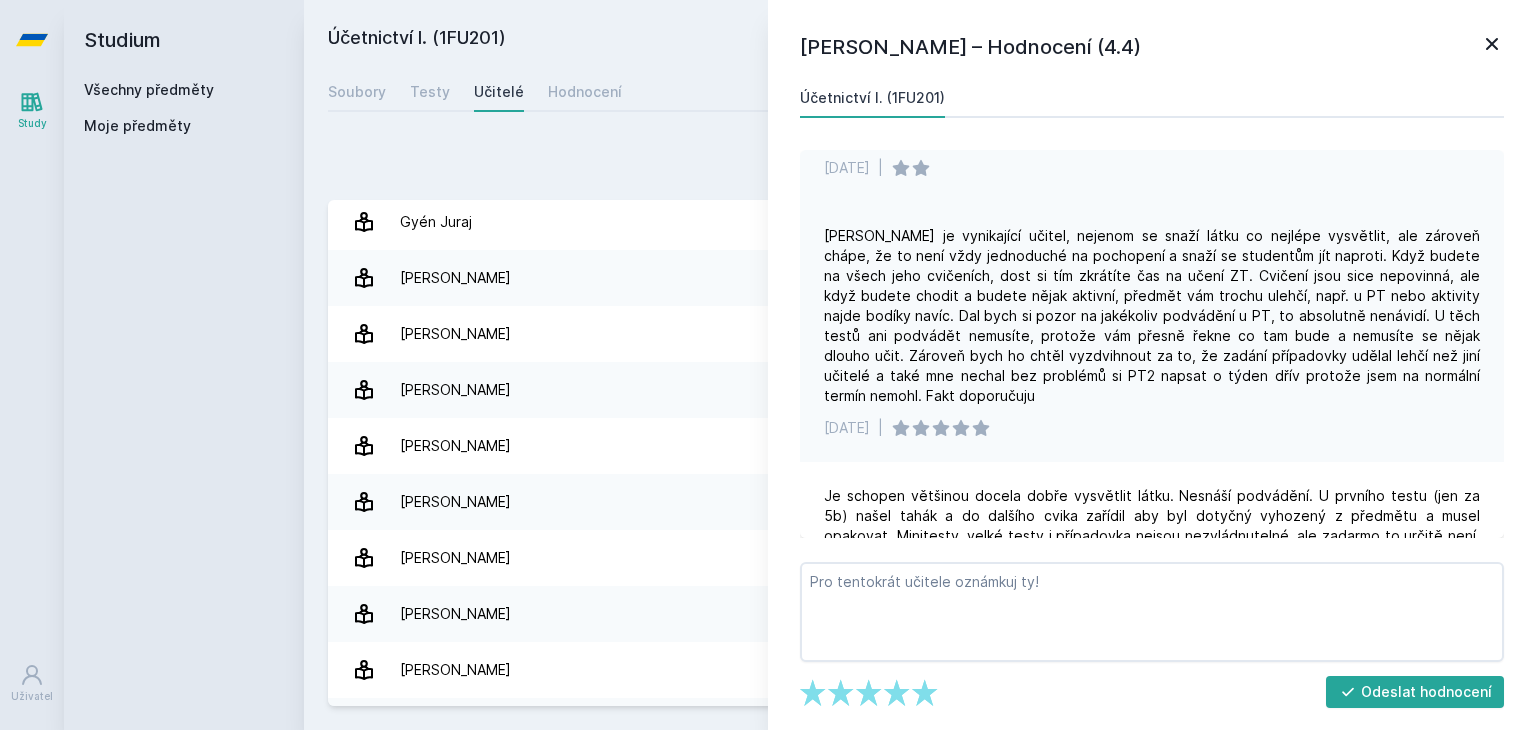 scroll, scrollTop: 76, scrollLeft: 0, axis: vertical 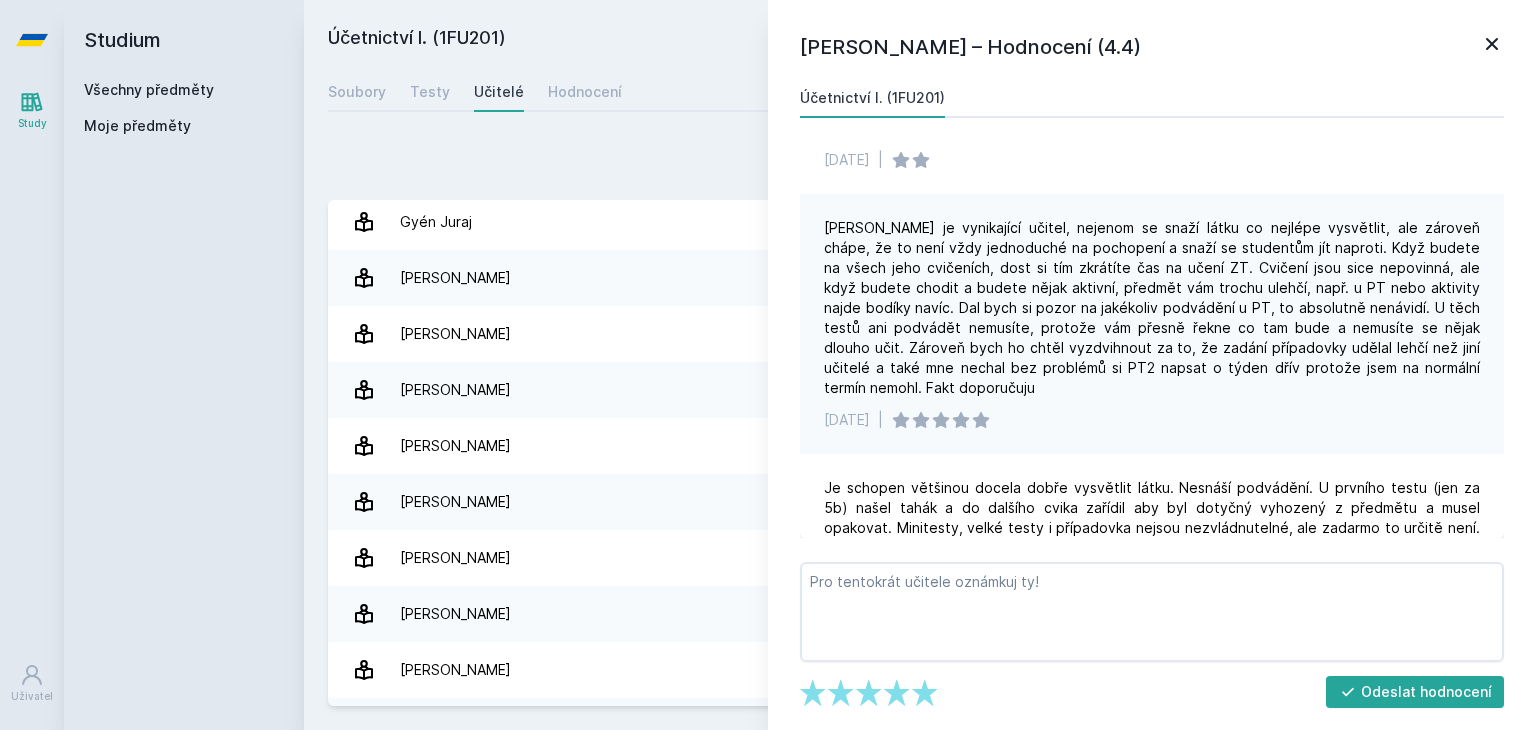 click on "[PERSON_NAME] je vynikající učitel, nejenom se snaží látku co nejlépe vysvětlit, ale zároveň chápe, že to není vždy jednoduché na pochopení a snaží se studentům jít naproti. Když budete na všech jeho cvičeních, dost si tím zkrátíte čas na učení ZT. Cvičení jsou sice nepovinná, ale když budete chodit a budete nějak aktivní, předmět vám trochu ulehčí, např. u PT nebo aktivity najde bodíky navíc. Dal bych si pozor na jakékoliv podvádění u PT, to absolutně nenávidí. U těch testů ani podvádět nemusíte, protože vám přesně řekne co tam bude a nemusíte se nějak dlouho učit. Zároveň bych ho chtěl vyzdvihnout za to, že zadání případovky udělal lehčí než jiní učitelé a také mne nechal bez problémů si PT2 napsat o týden dřív protože jsem na normální termín nemohl. Fakt doporučuju" at bounding box center (1152, 308) 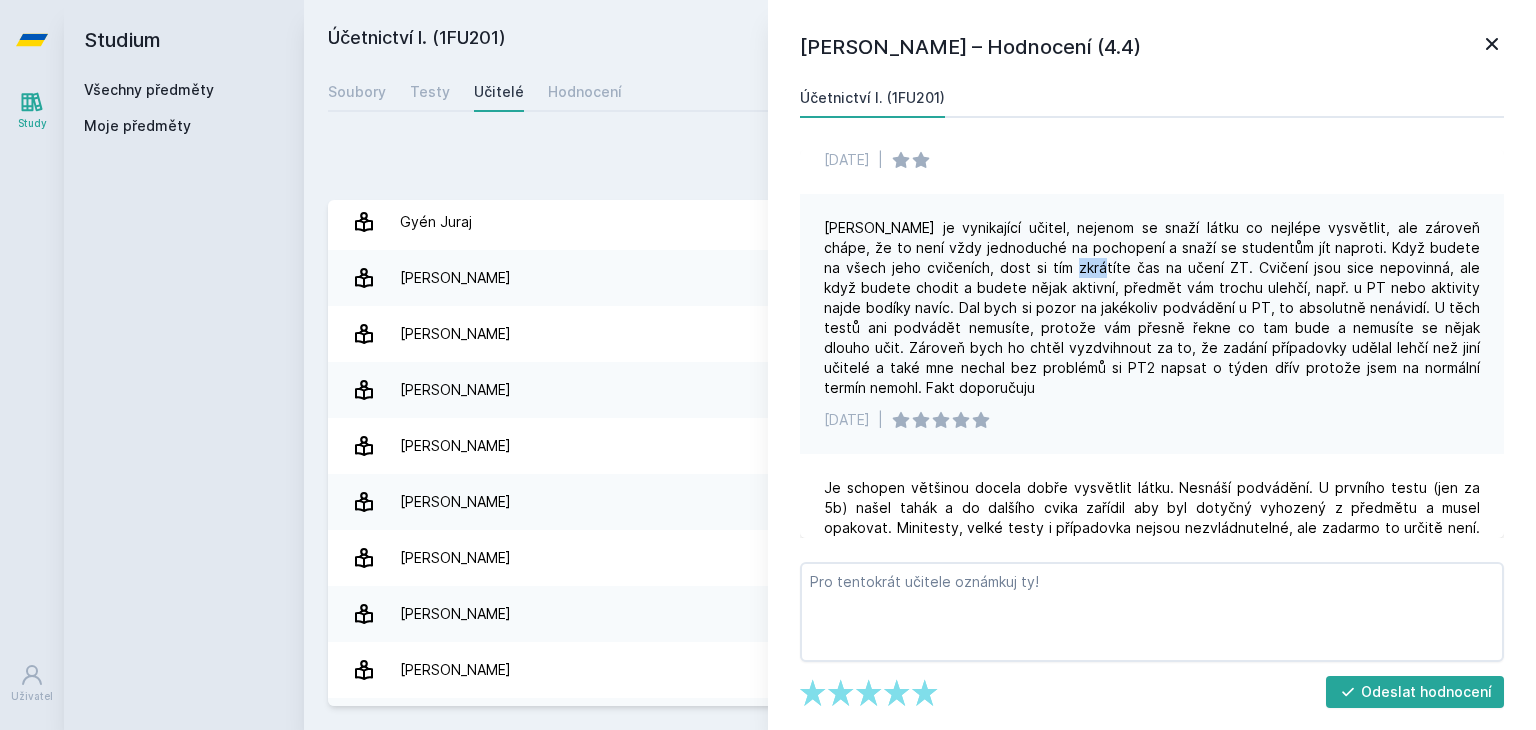 click on "[PERSON_NAME] je vynikající učitel, nejenom se snaží látku co nejlépe vysvětlit, ale zároveň chápe, že to není vždy jednoduché na pochopení a snaží se studentům jít naproti. Když budete na všech jeho cvičeních, dost si tím zkrátíte čas na učení ZT. Cvičení jsou sice nepovinná, ale když budete chodit a budete nějak aktivní, předmět vám trochu ulehčí, např. u PT nebo aktivity najde bodíky navíc. Dal bych si pozor na jakékoliv podvádění u PT, to absolutně nenávidí. U těch testů ani podvádět nemusíte, protože vám přesně řekne co tam bude a nemusíte se nějak dlouho učit. Zároveň bych ho chtěl vyzdvihnout za to, že zadání případovky udělal lehčí než jiní učitelé a také mne nechal bez problémů si PT2 napsat o týden dřív protože jsem na normální termín nemohl. Fakt doporučuju" at bounding box center (1152, 308) 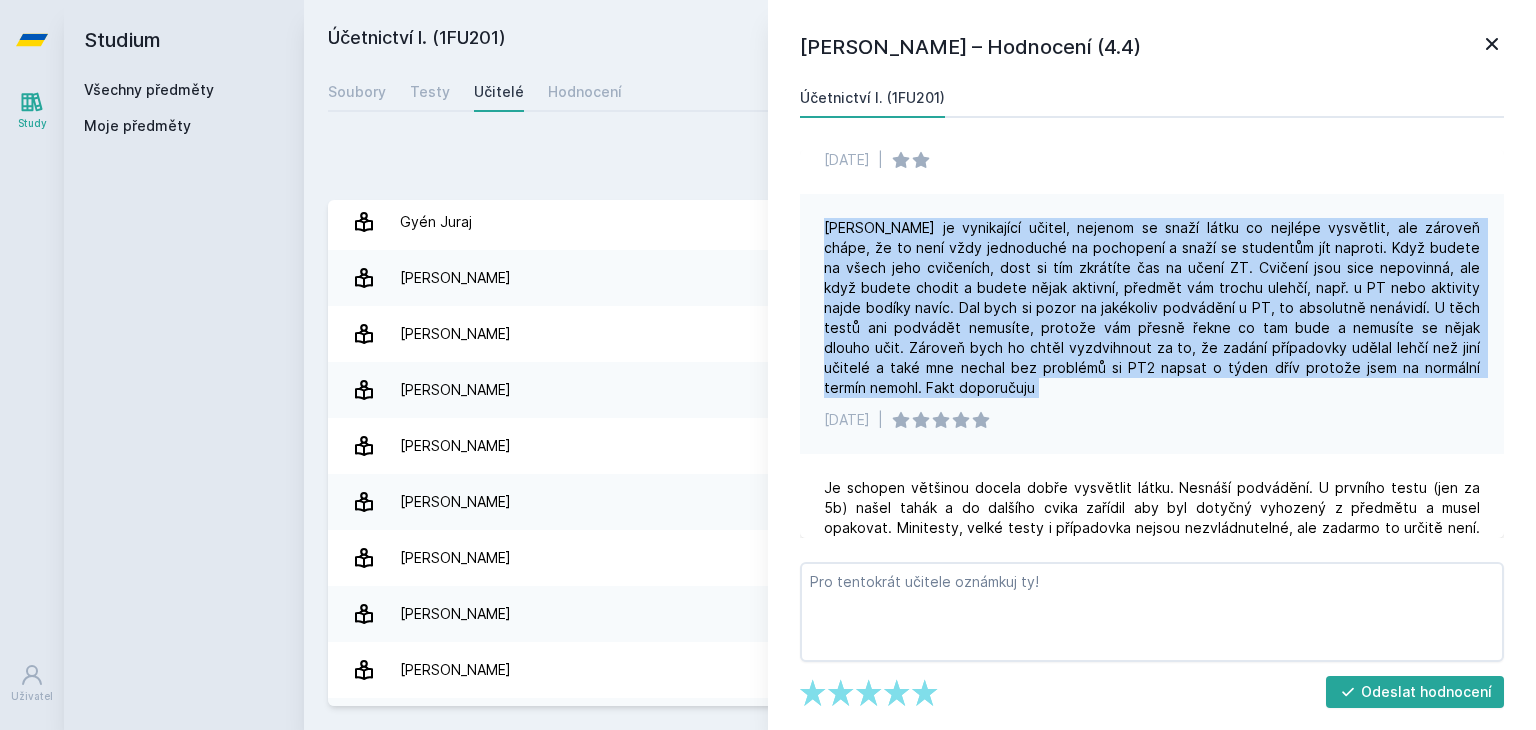 click on "[PERSON_NAME] je vynikající učitel, nejenom se snaží látku co nejlépe vysvětlit, ale zároveň chápe, že to není vždy jednoduché na pochopení a snaží se studentům jít naproti. Když budete na všech jeho cvičeních, dost si tím zkrátíte čas na učení ZT. Cvičení jsou sice nepovinná, ale když budete chodit a budete nějak aktivní, předmět vám trochu ulehčí, např. u PT nebo aktivity najde bodíky navíc. Dal bych si pozor na jakékoliv podvádění u PT, to absolutně nenávidí. U těch testů ani podvádět nemusíte, protože vám přesně řekne co tam bude a nemusíte se nějak dlouho učit. Zároveň bych ho chtěl vyzdvihnout za to, že zadání případovky udělal lehčí než jiní učitelé a také mne nechal bez problémů si PT2 napsat o týden dřív protože jsem na normální termín nemohl. Fakt doporučuju" at bounding box center (1152, 308) 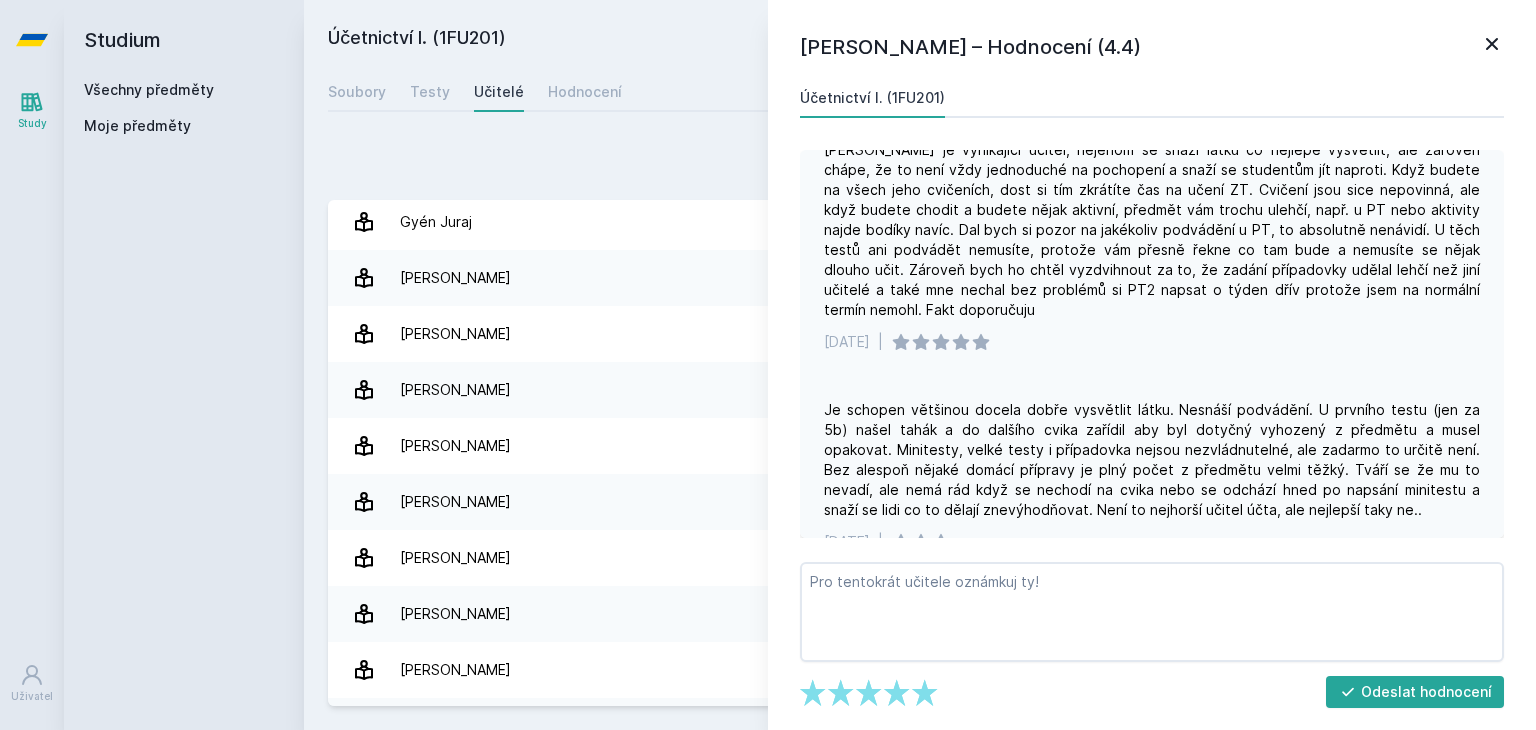 scroll, scrollTop: 0, scrollLeft: 0, axis: both 